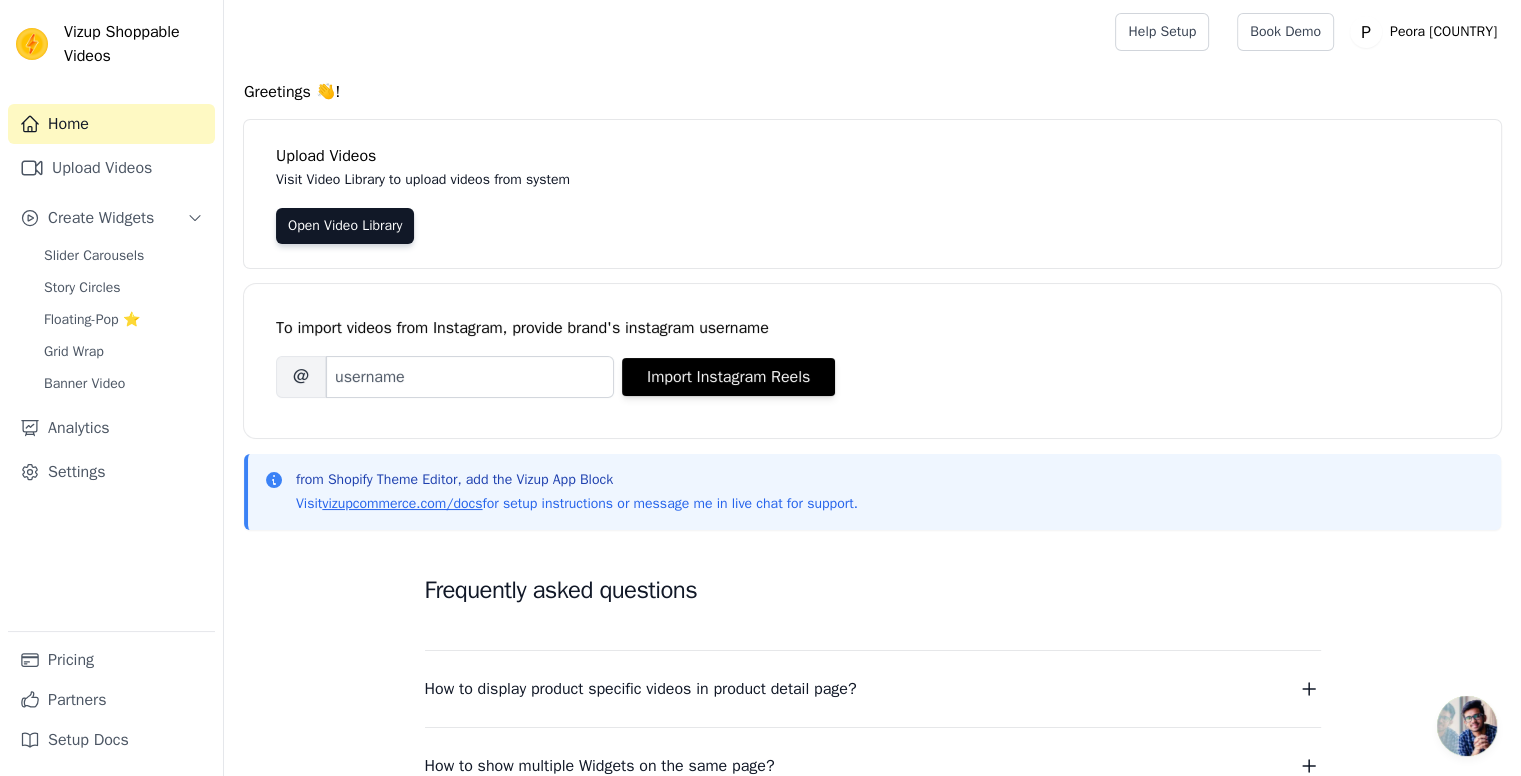 scroll, scrollTop: 0, scrollLeft: 0, axis: both 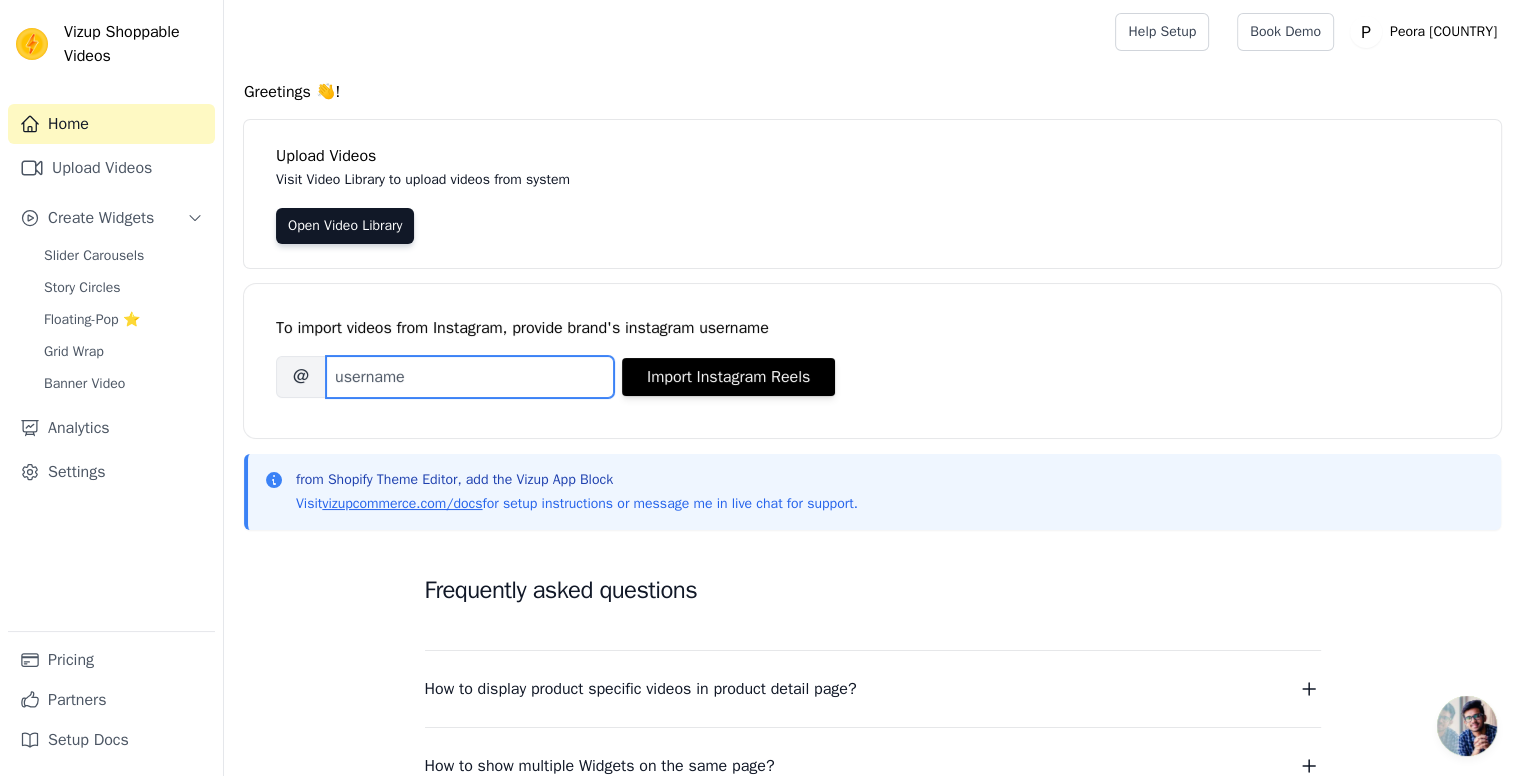 click on "Brand's Instagram Username" at bounding box center (470, 377) 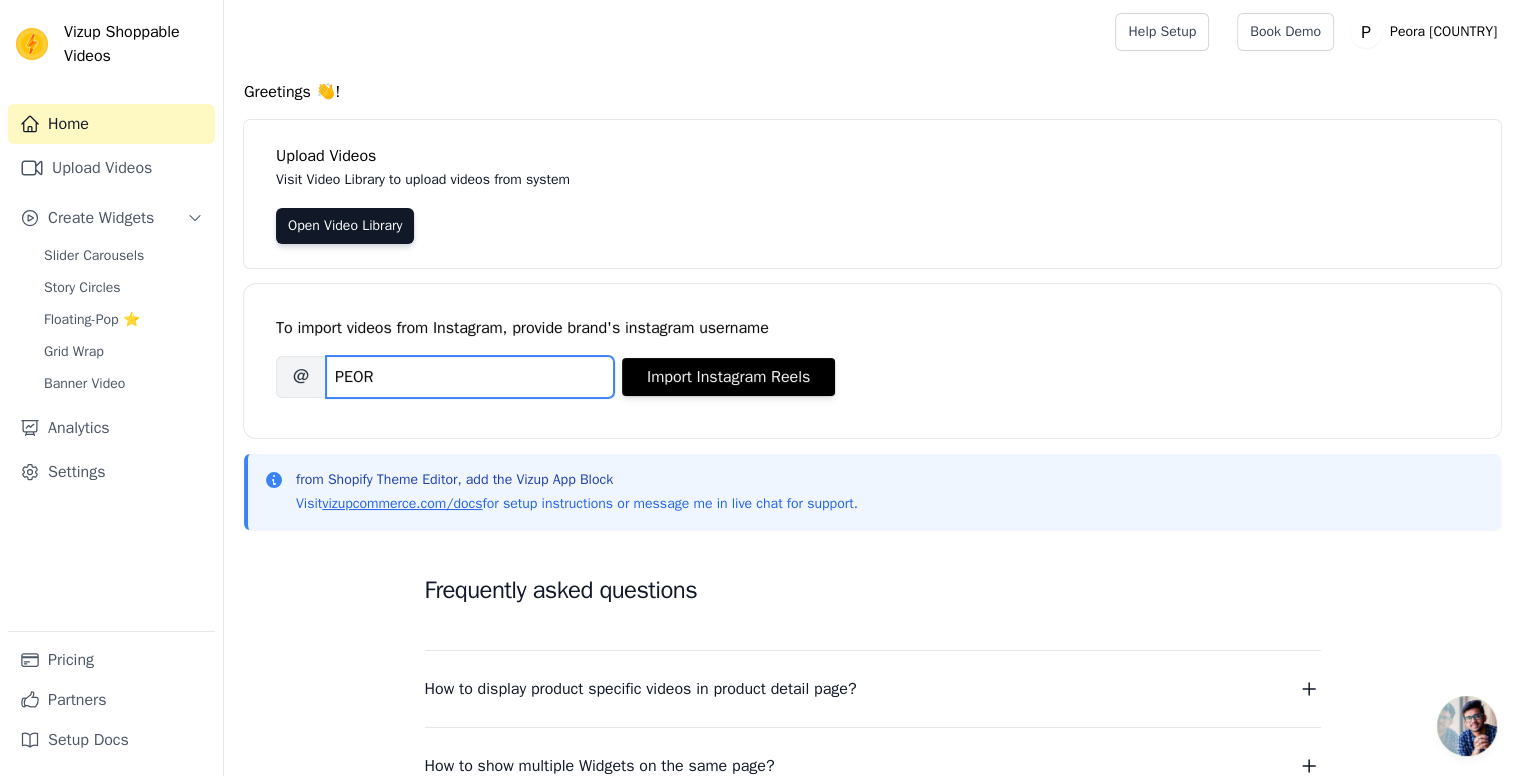 type on "PEORA" 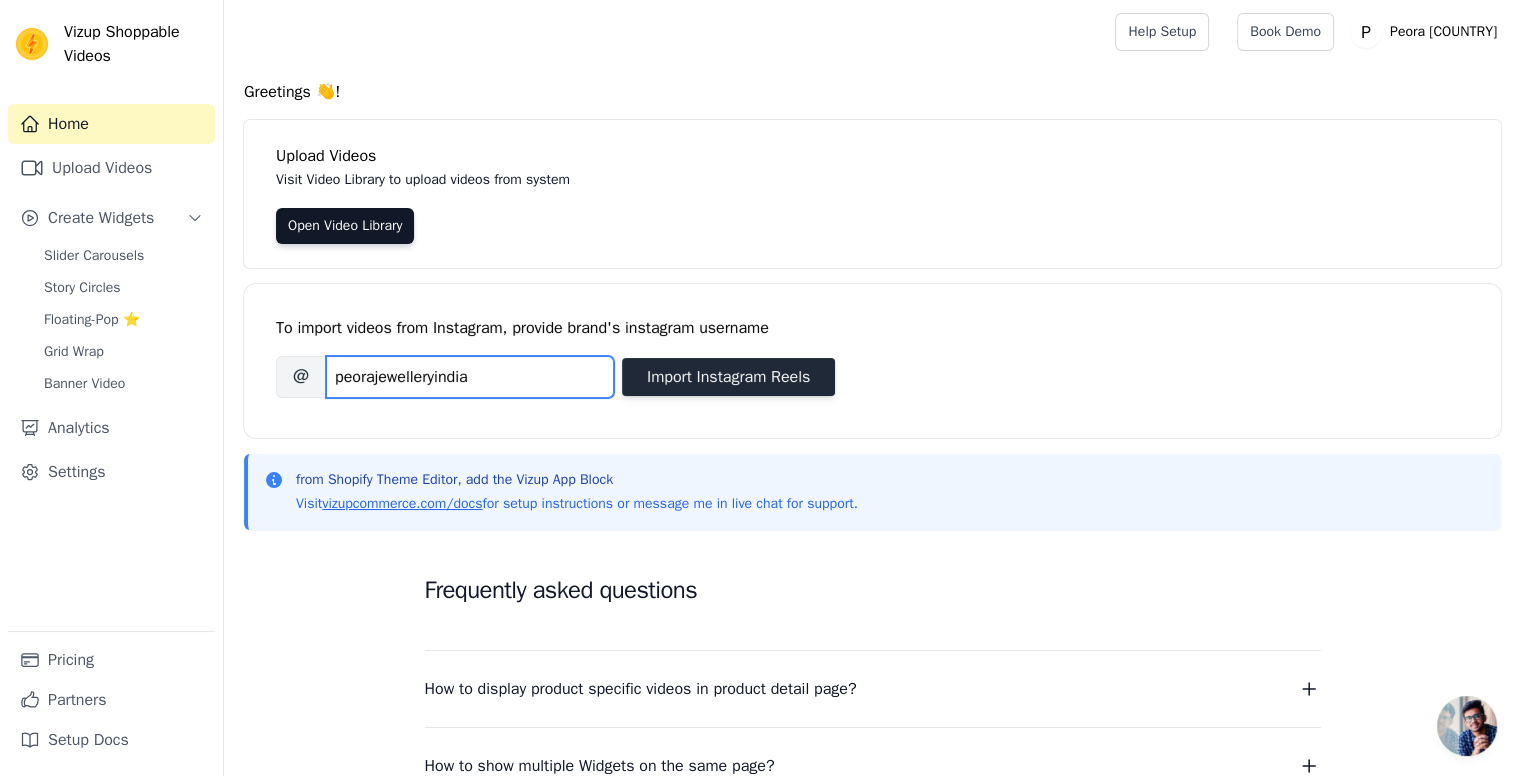 type on "peorajewelleryindia" 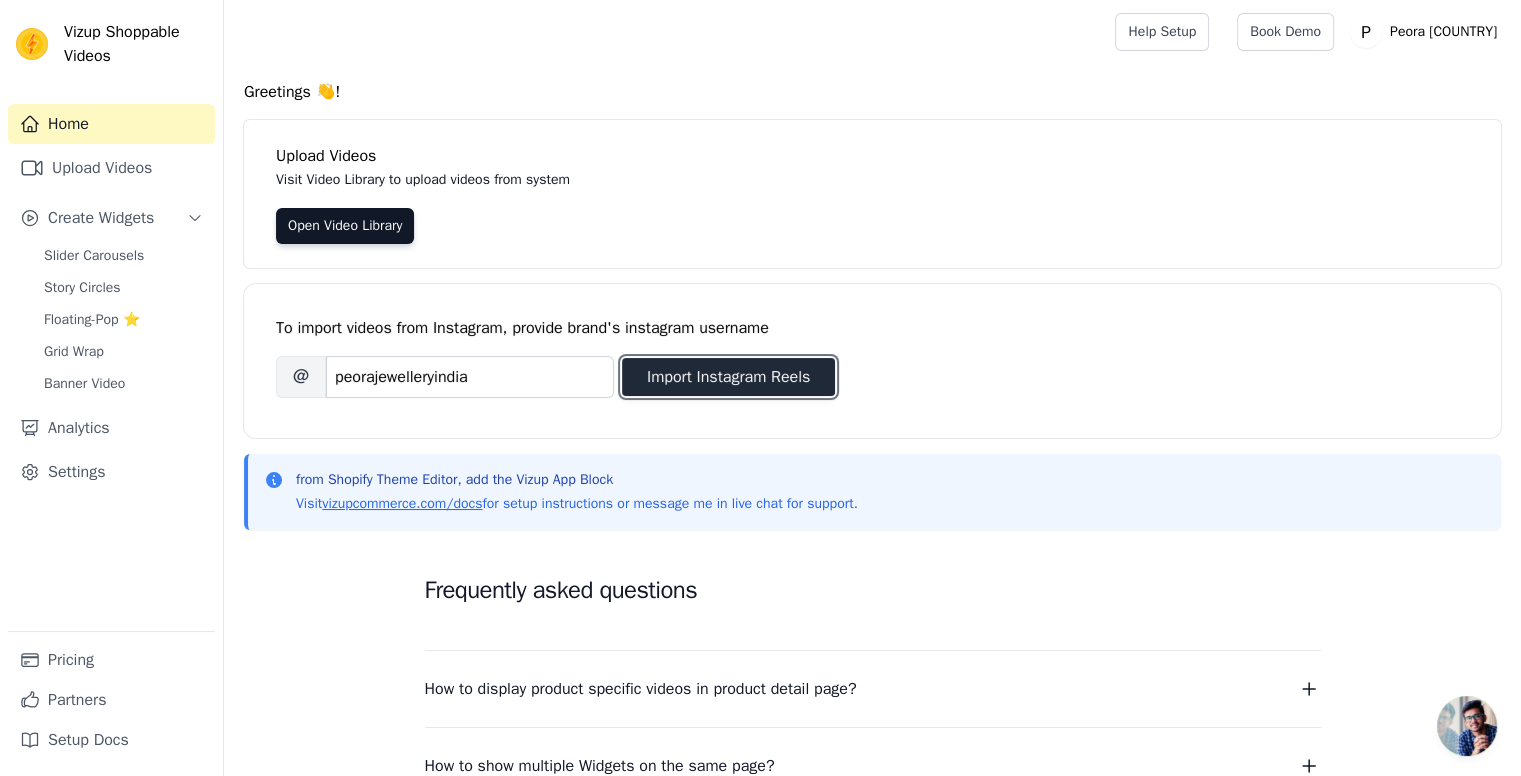 click on "Import Instagram Reels" at bounding box center (728, 377) 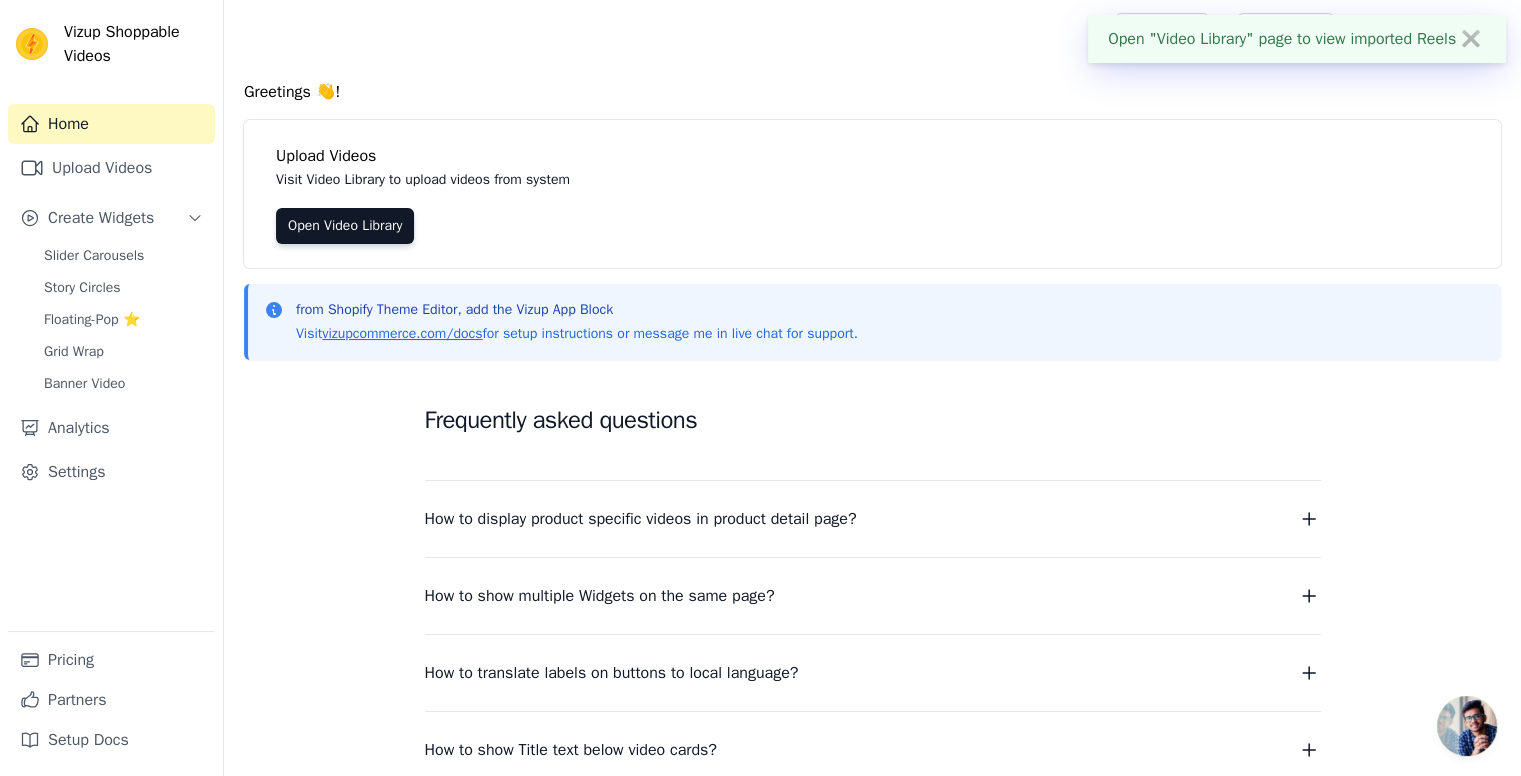 click on "✖" at bounding box center (1471, 39) 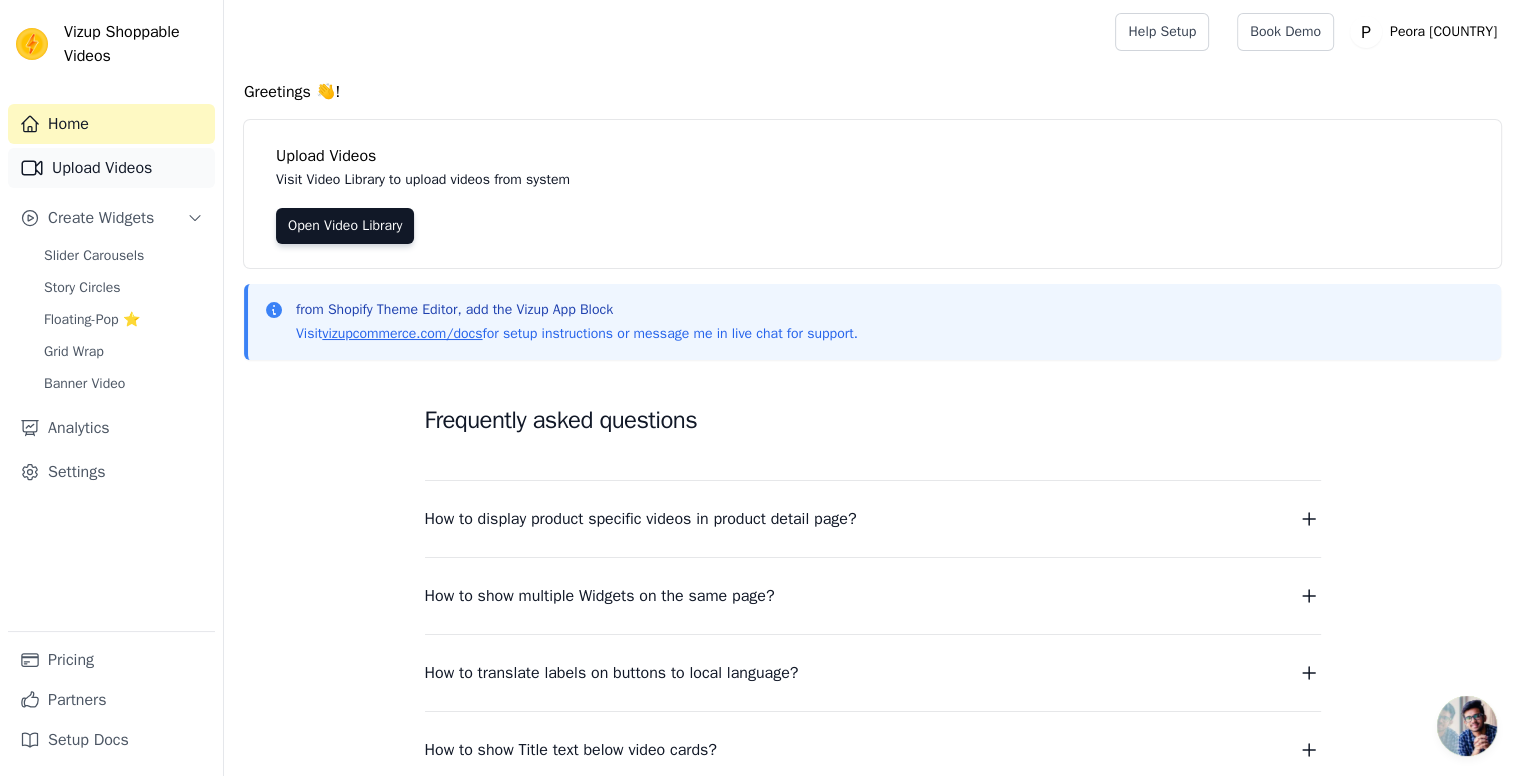 click on "Upload Videos" at bounding box center [111, 168] 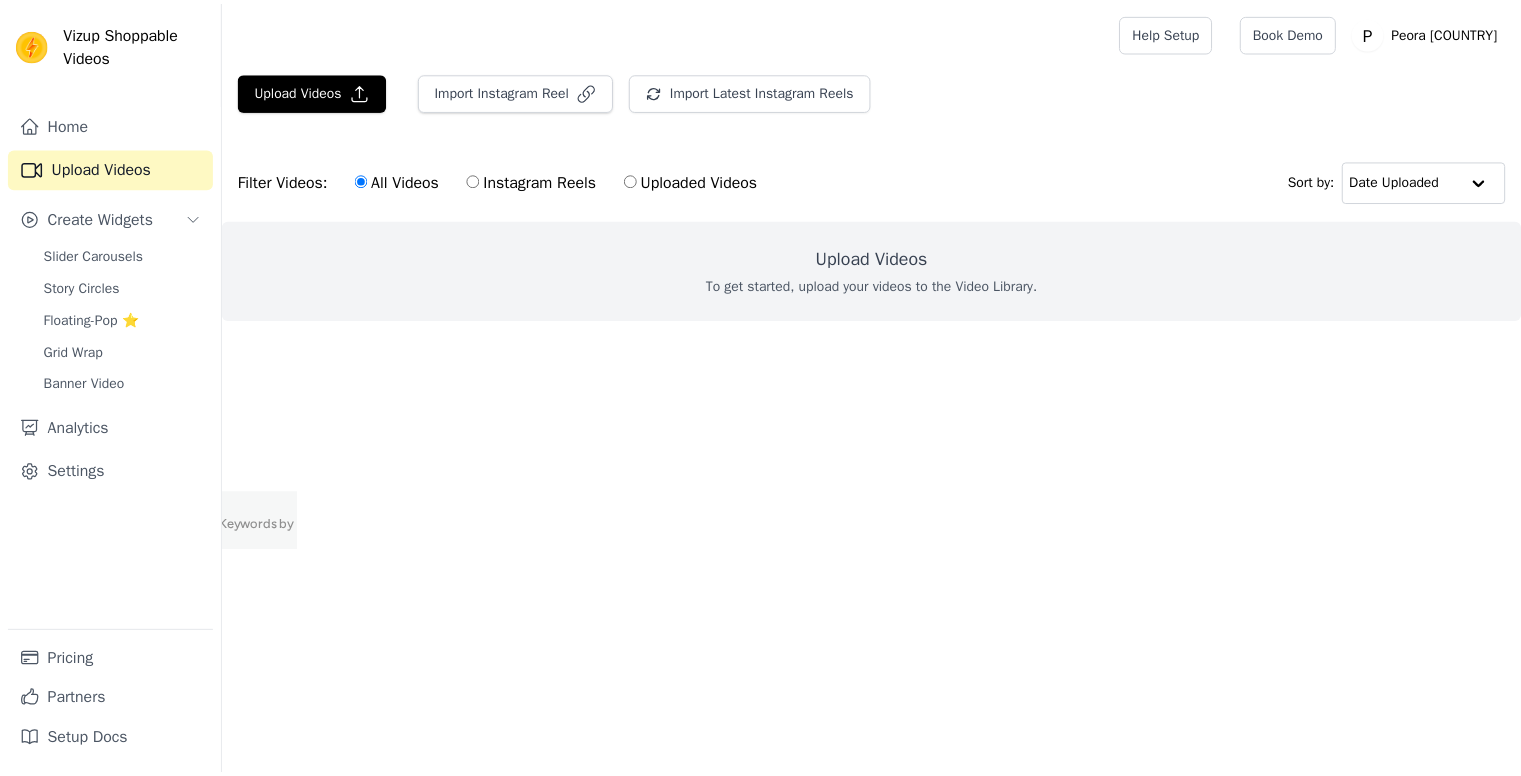 scroll, scrollTop: 0, scrollLeft: 0, axis: both 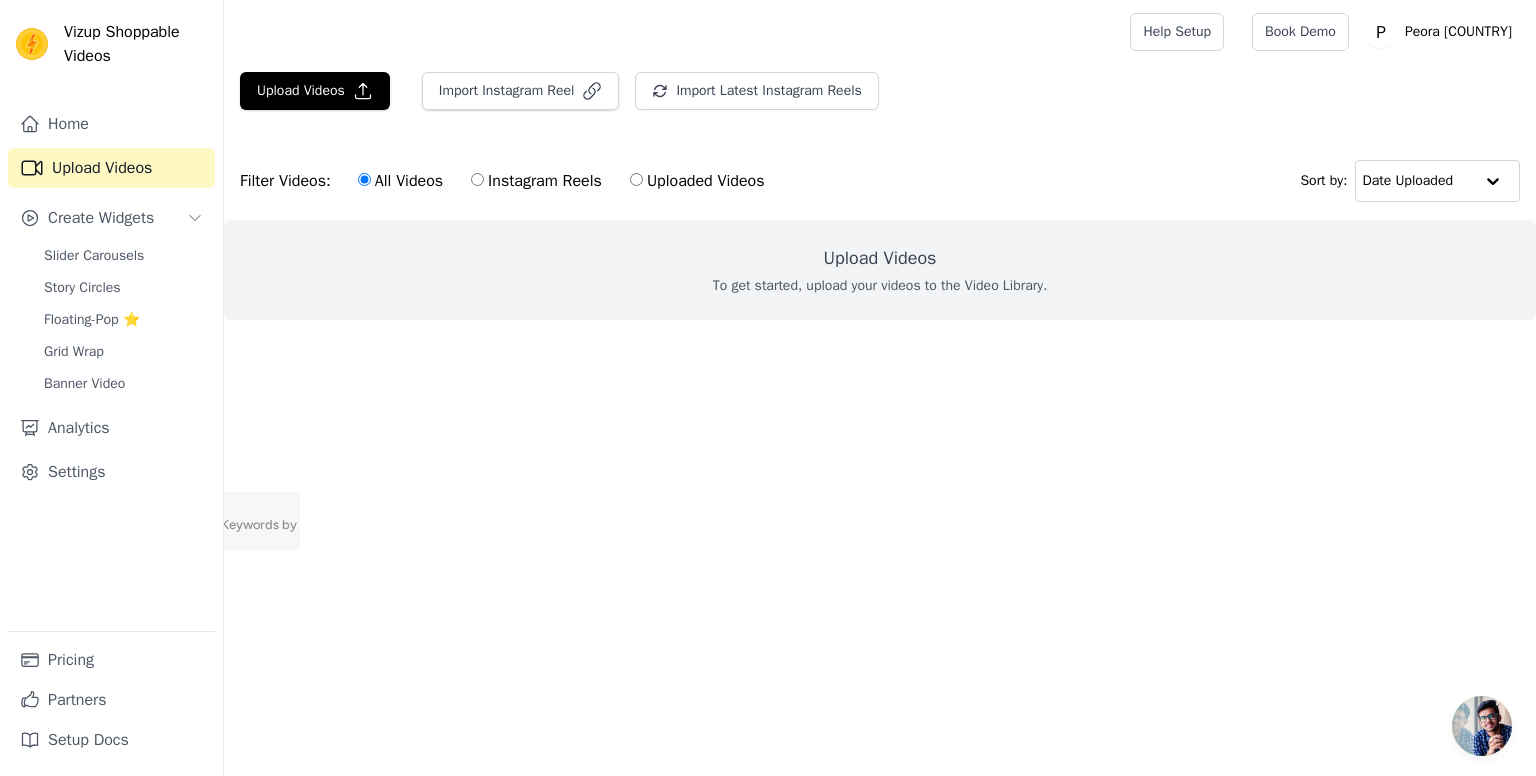 click on "Instagram Reels" at bounding box center [477, 179] 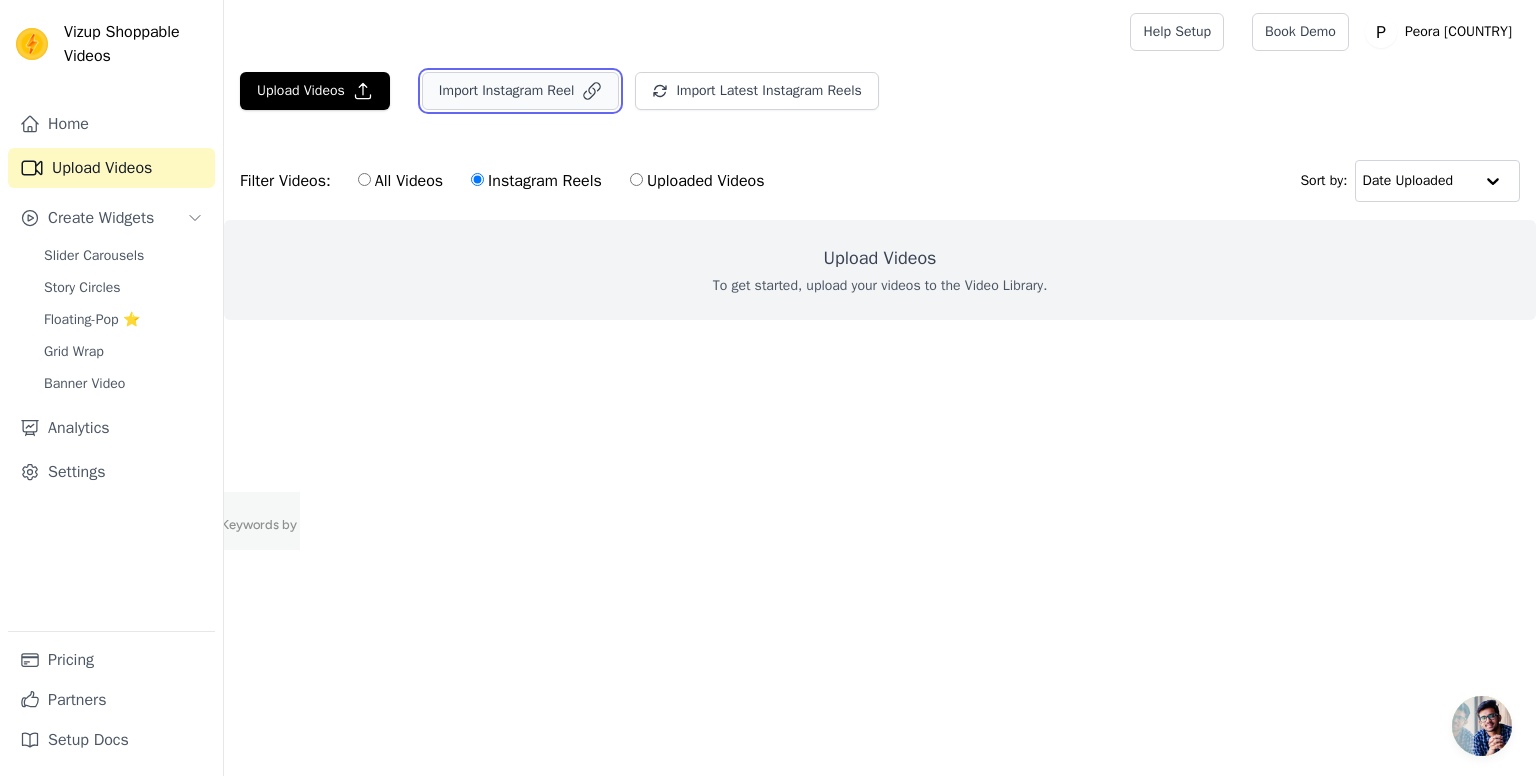 click on "Import Instagram Reel" at bounding box center (521, 91) 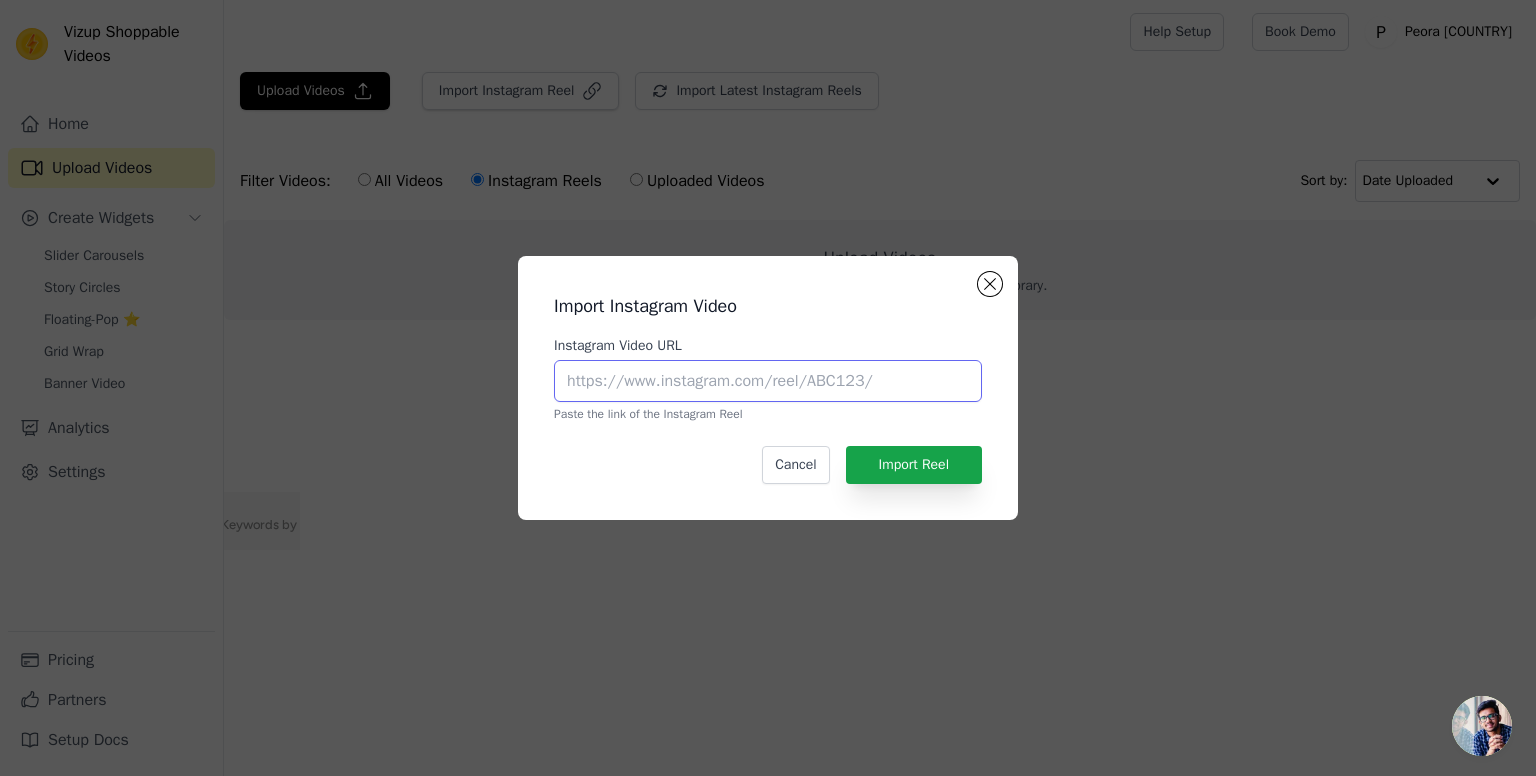 click on "Instagram Video URL" at bounding box center [768, 381] 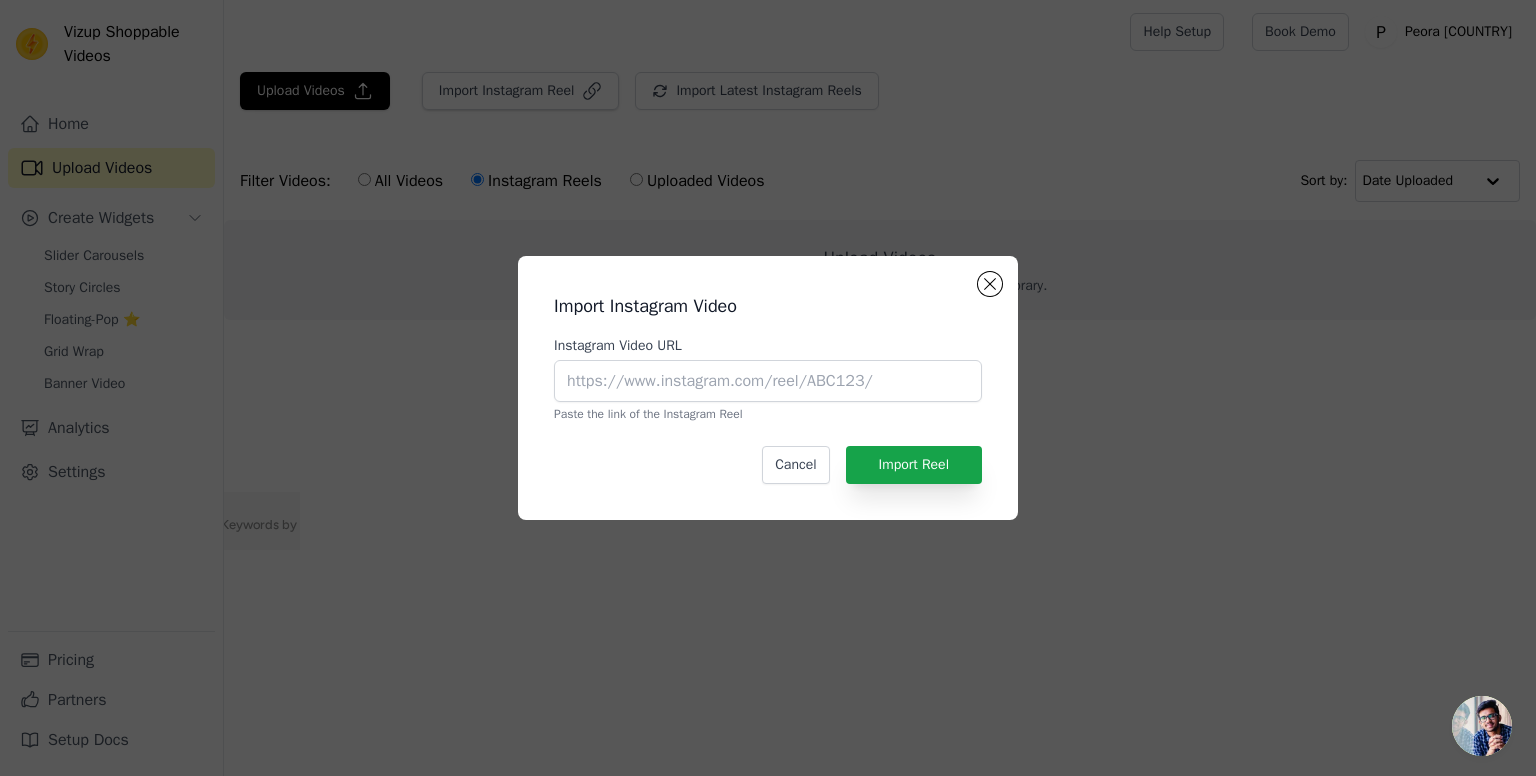 click on "Import Instagram Video   Instagram Video URL       Paste the link of the Instagram Reel   Cancel   Import Reel" 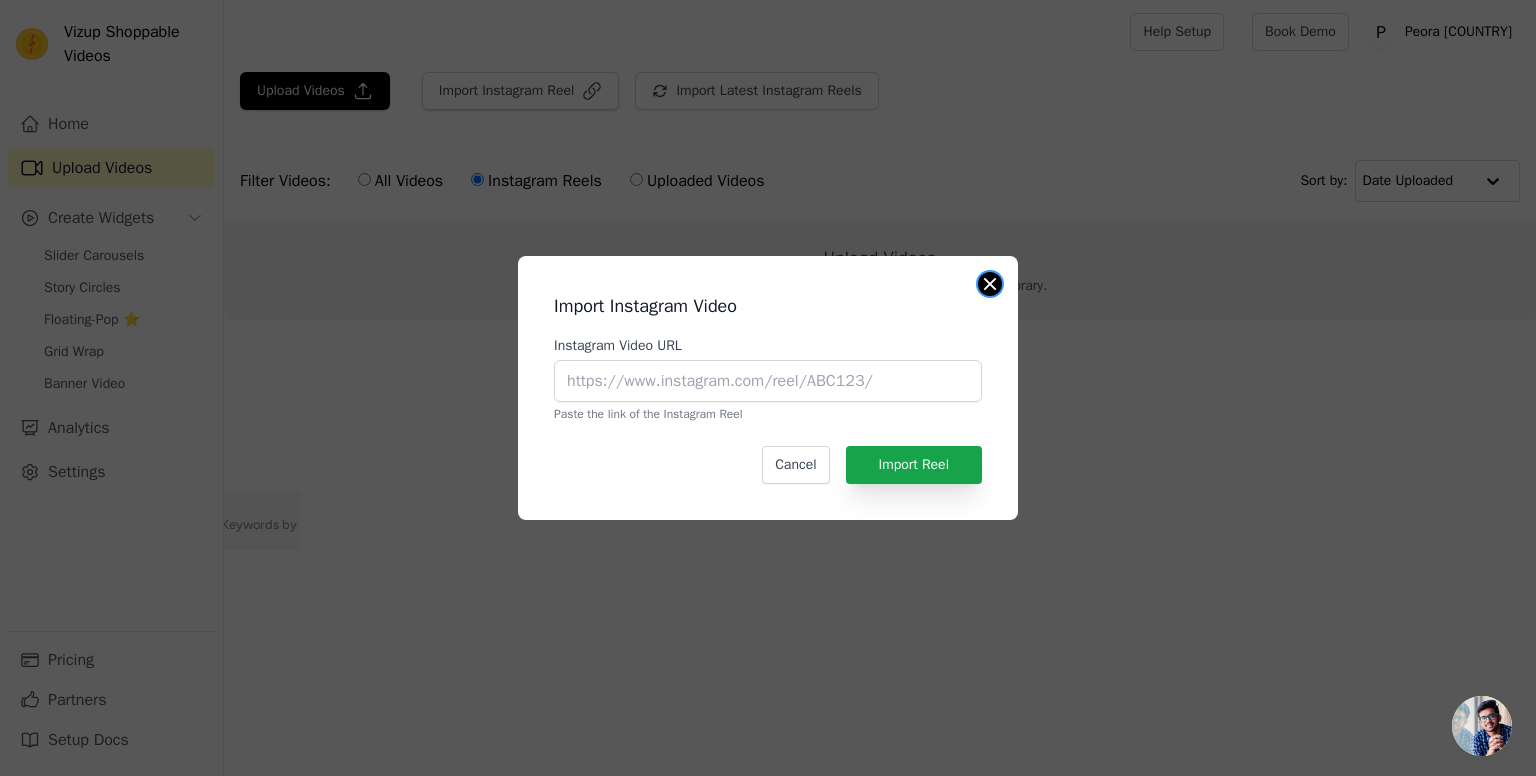 click at bounding box center [990, 284] 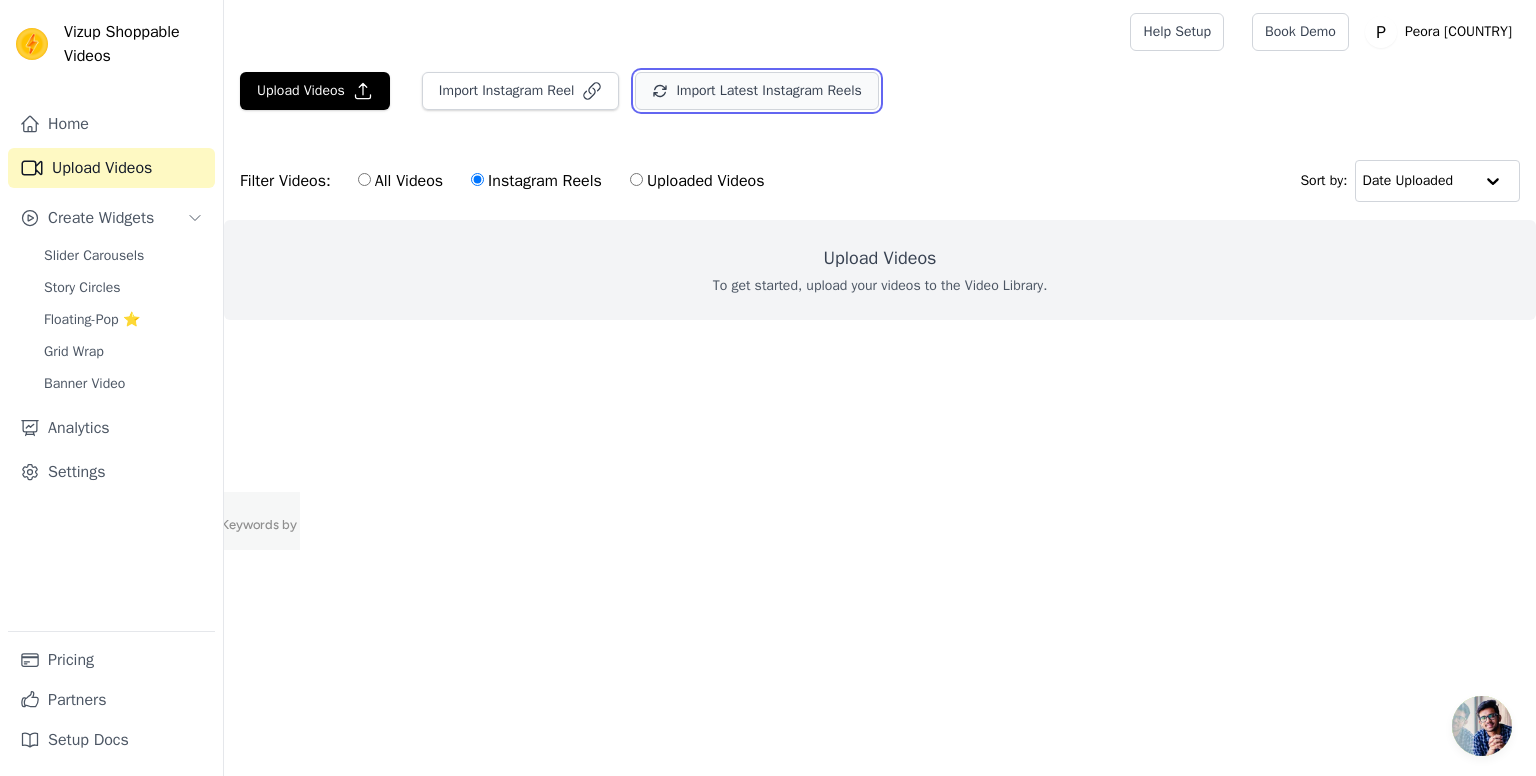 click on "Import Latest Instagram Reels" at bounding box center (756, 91) 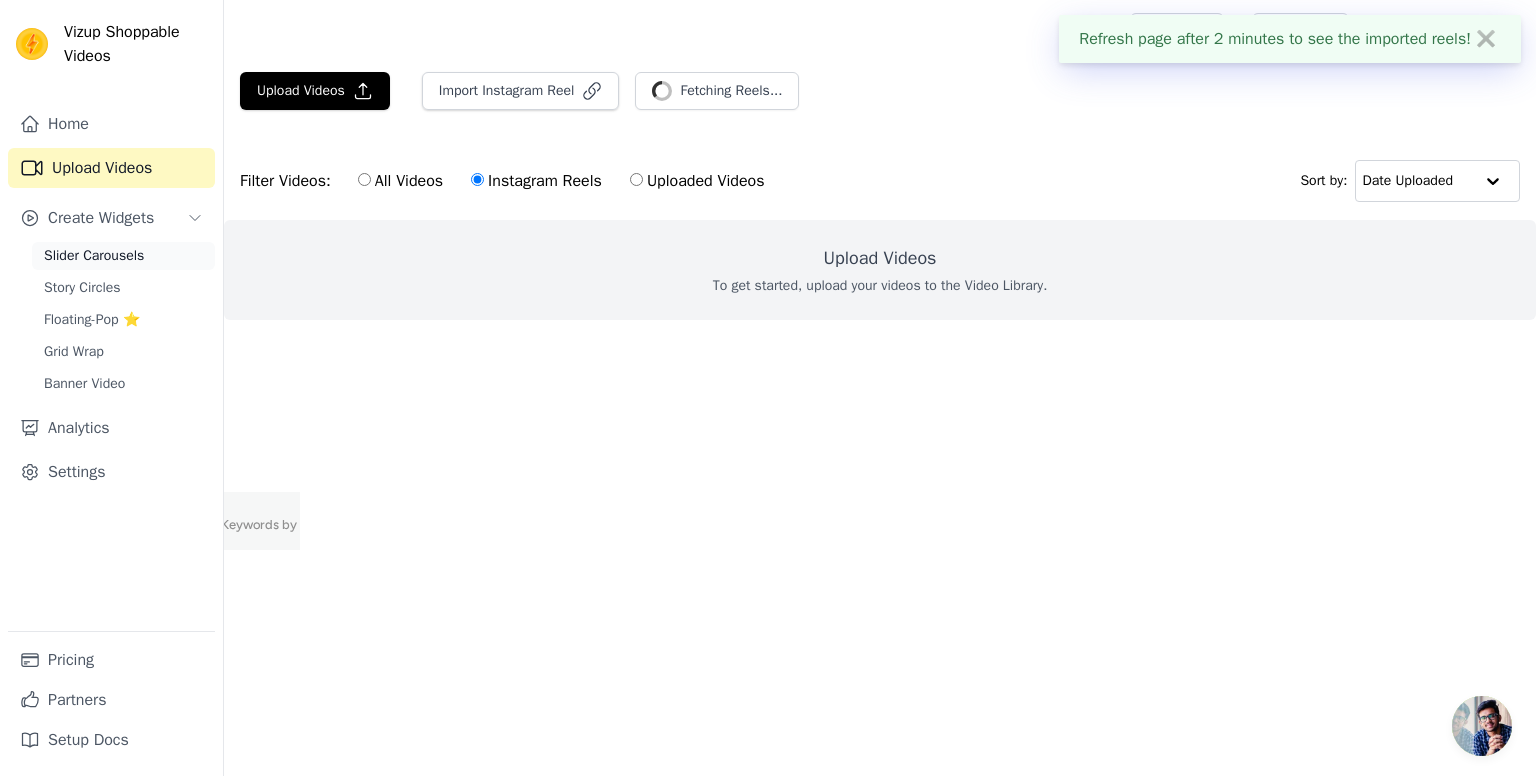 click on "Slider Carousels" at bounding box center [94, 256] 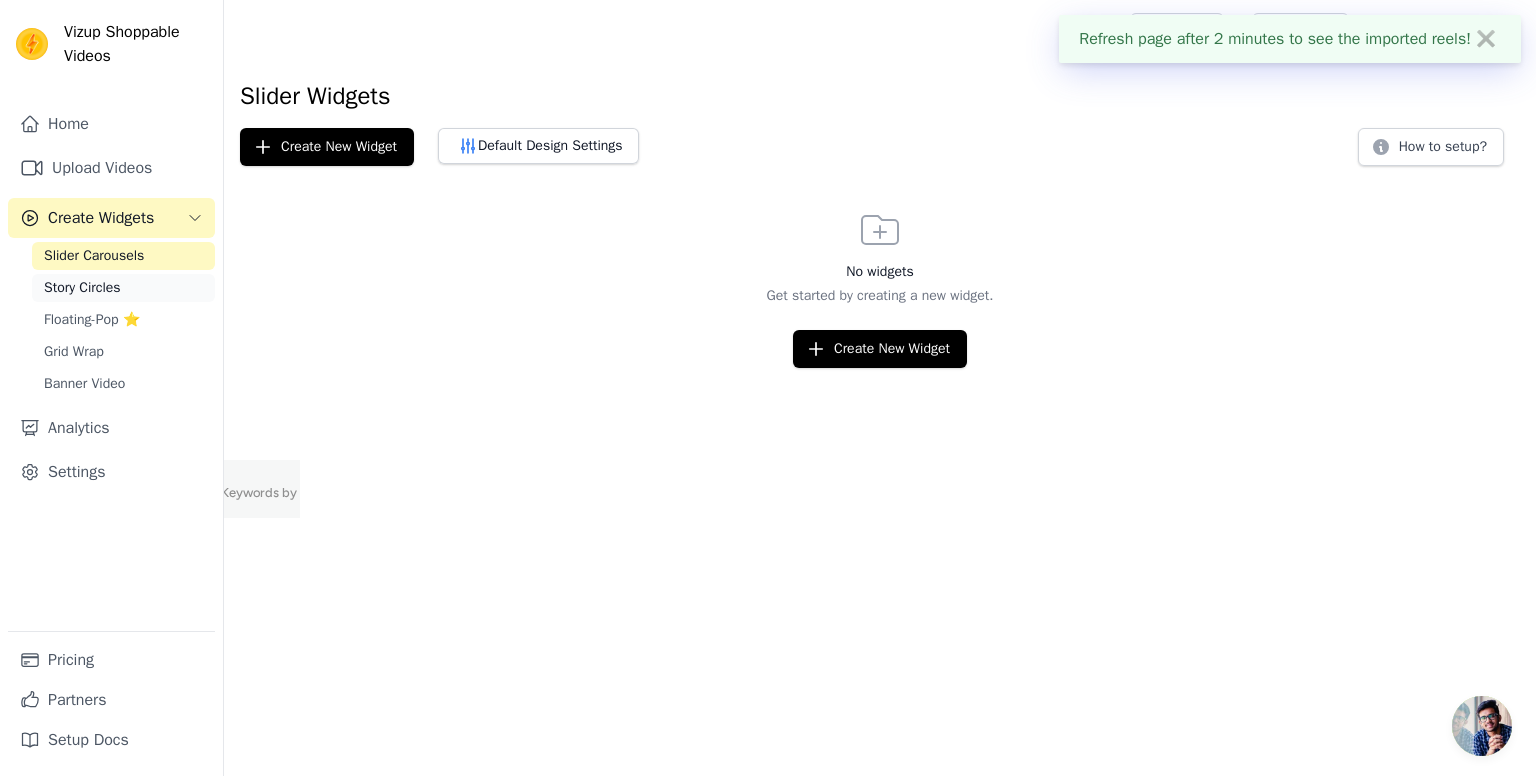 click on "Story Circles" at bounding box center [123, 288] 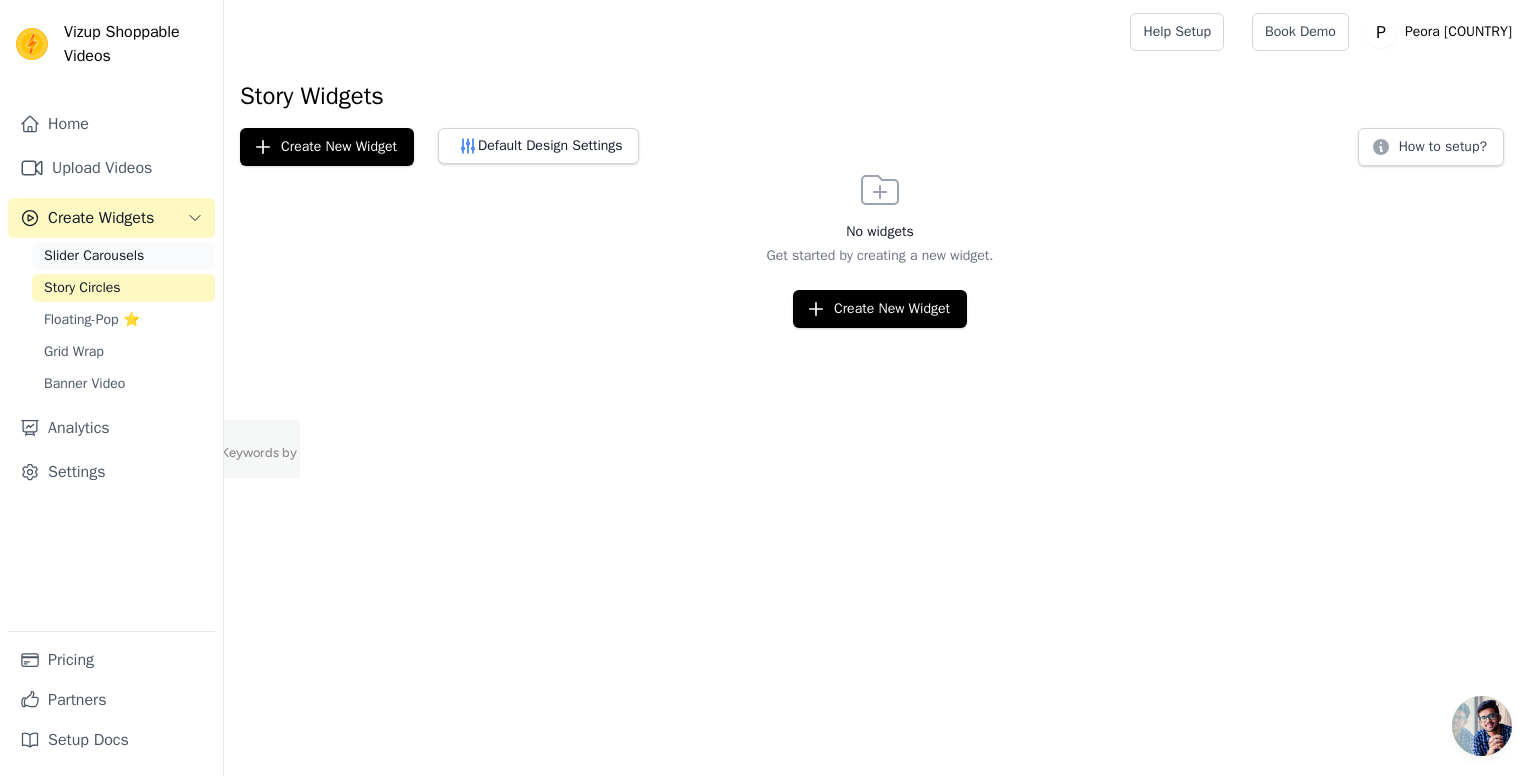 click on "Slider Carousels" at bounding box center [94, 256] 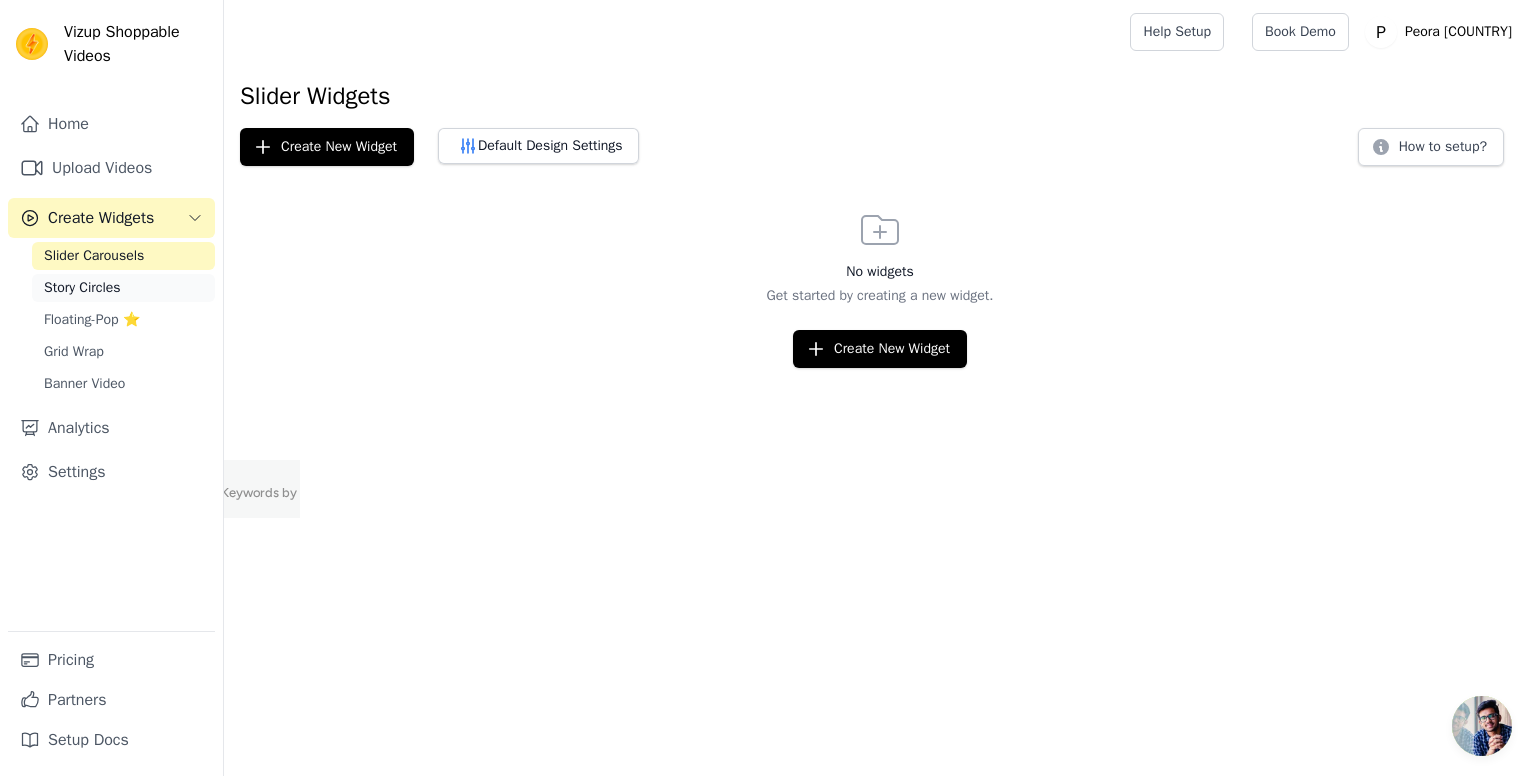 click on "Story Circles" at bounding box center (82, 288) 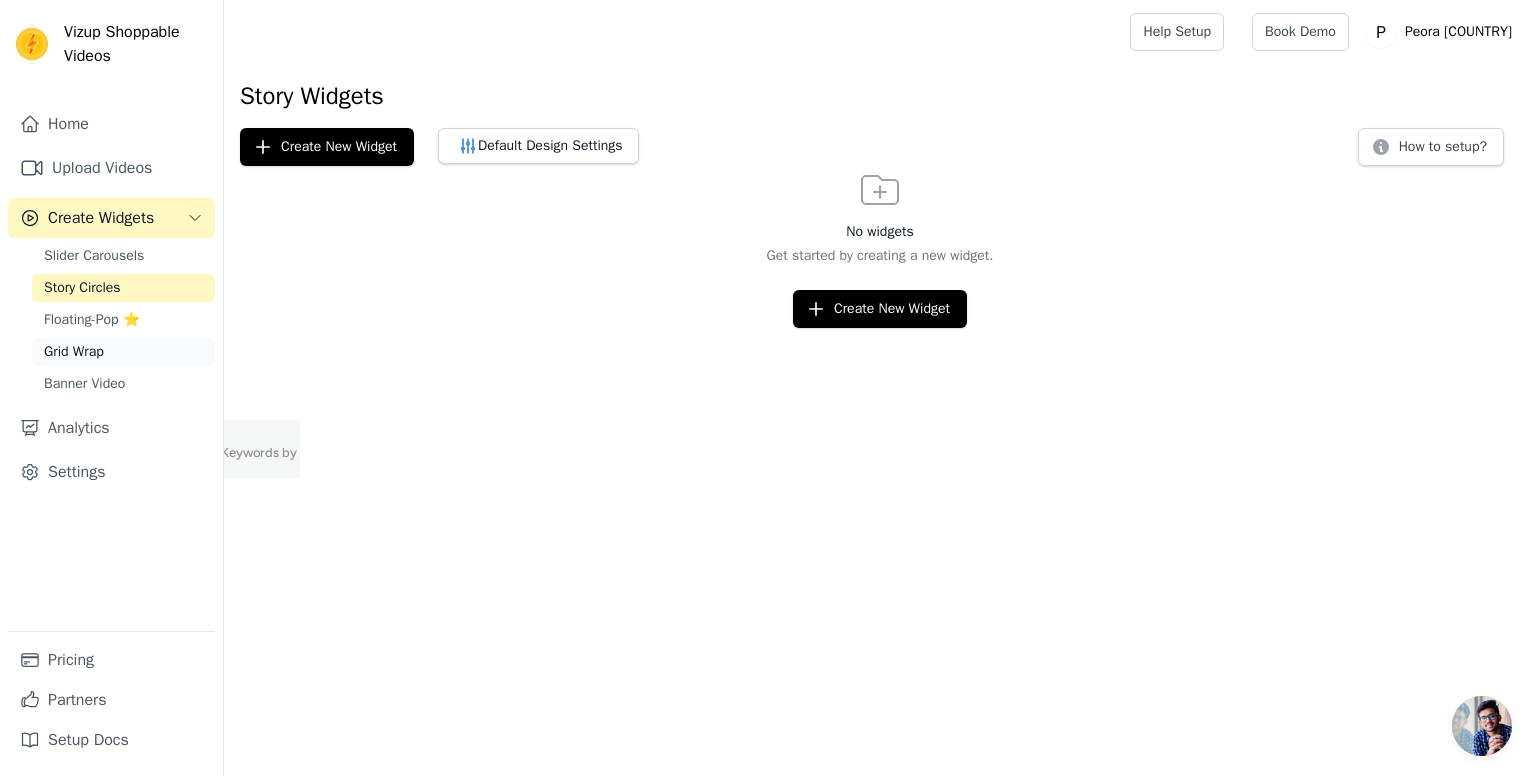 click on "Grid Wrap" at bounding box center [123, 352] 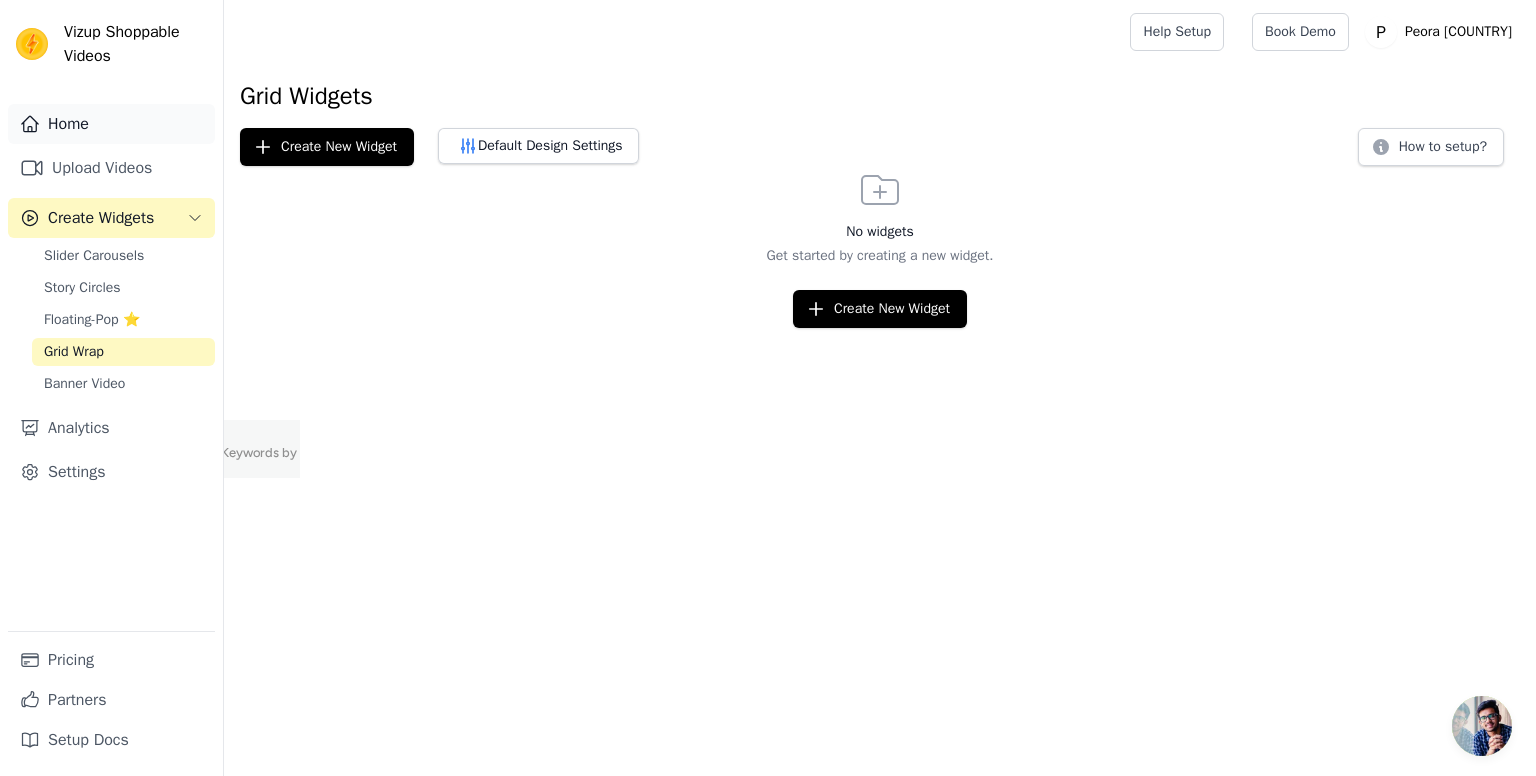 click on "Home" at bounding box center (111, 124) 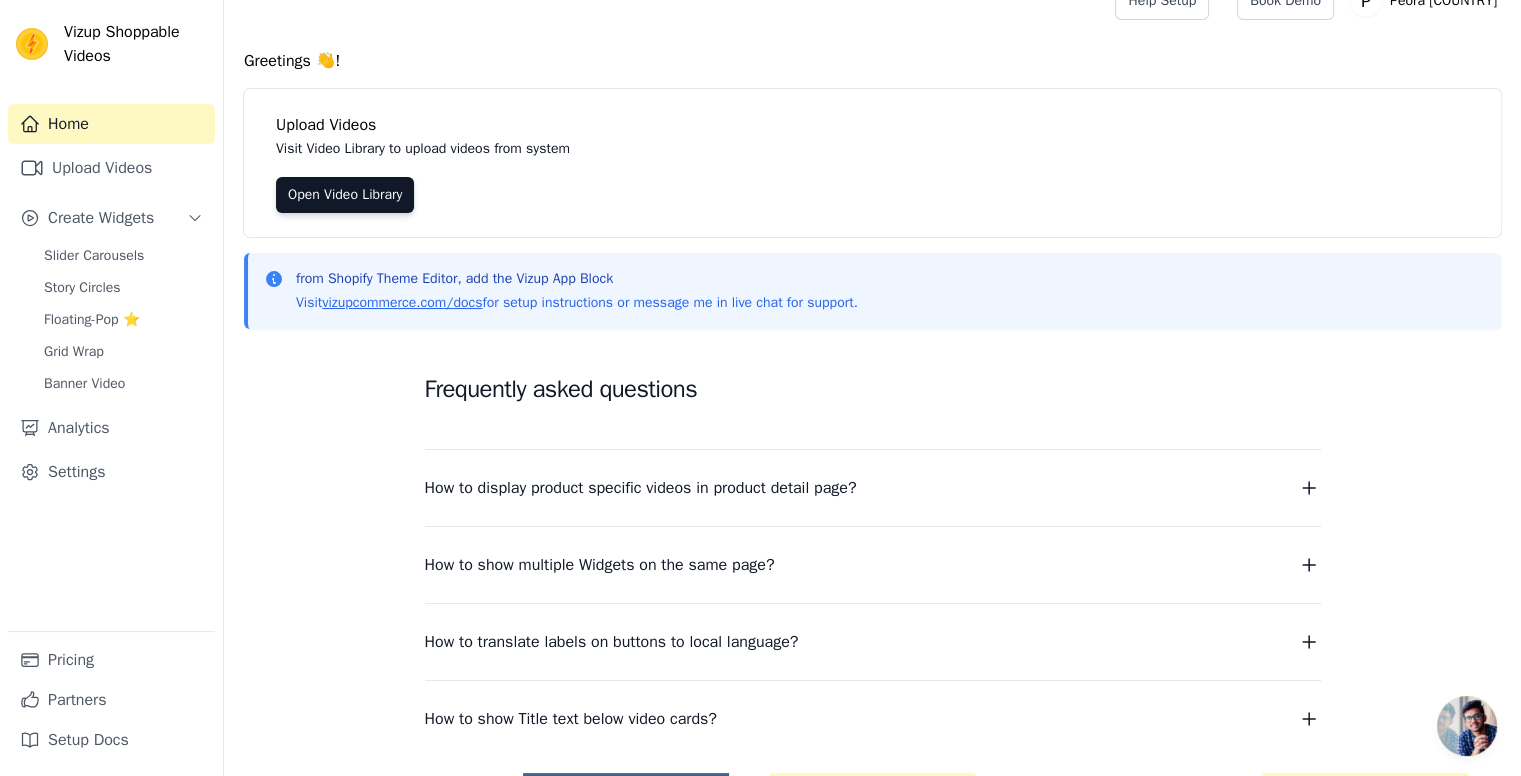 scroll, scrollTop: 0, scrollLeft: 0, axis: both 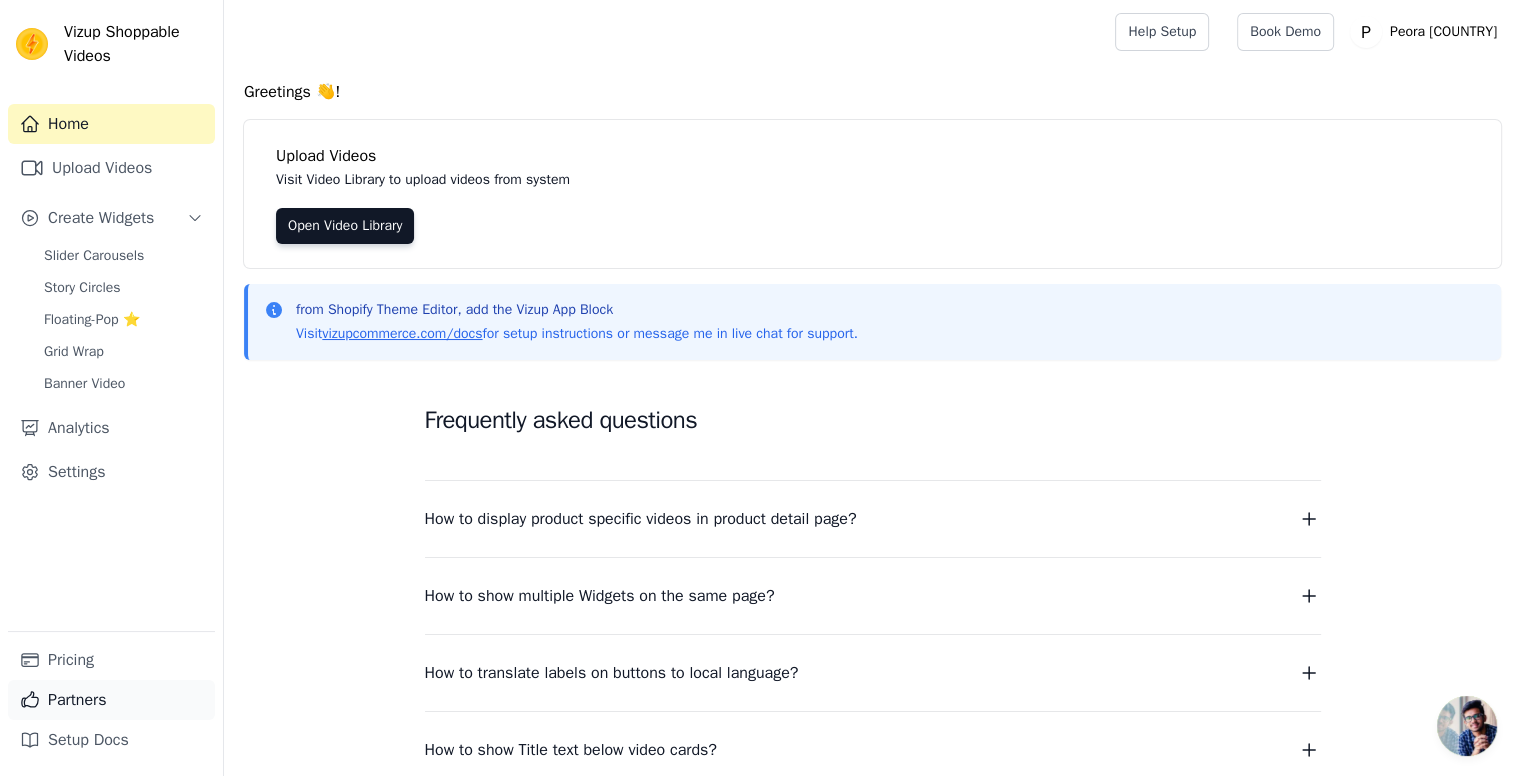 click on "Partners" at bounding box center [111, 700] 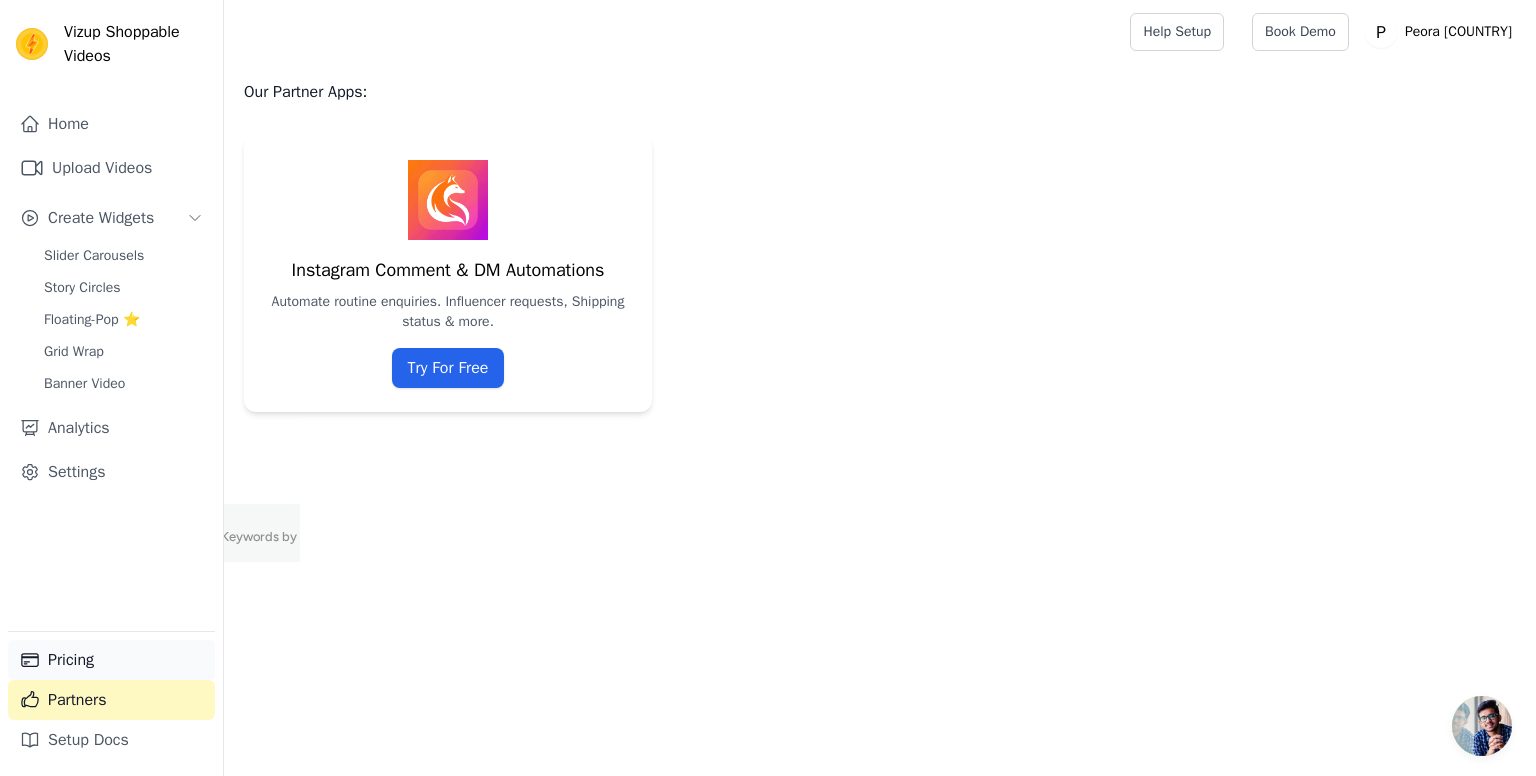 click on "Pricing" at bounding box center (111, 660) 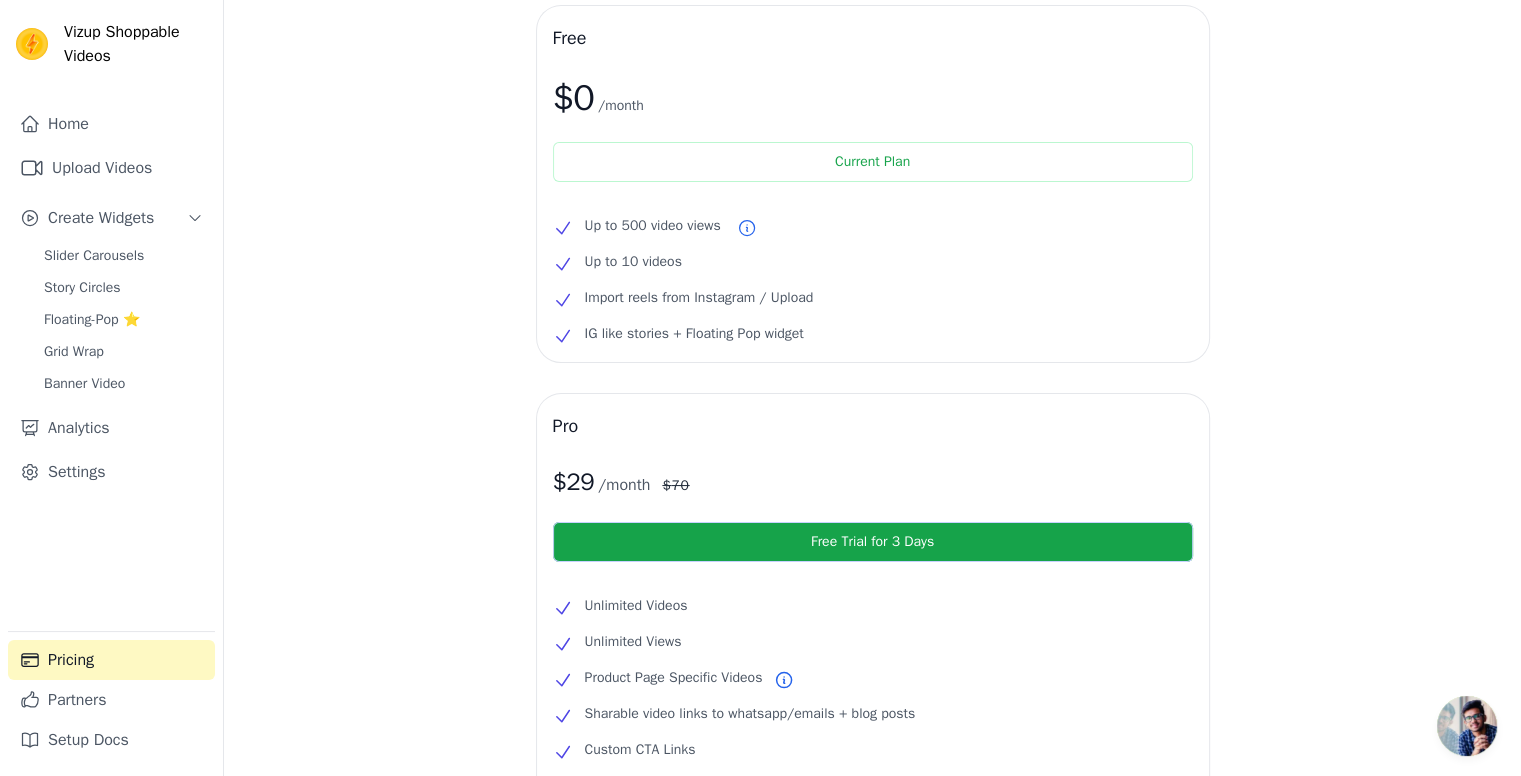 scroll, scrollTop: 0, scrollLeft: 0, axis: both 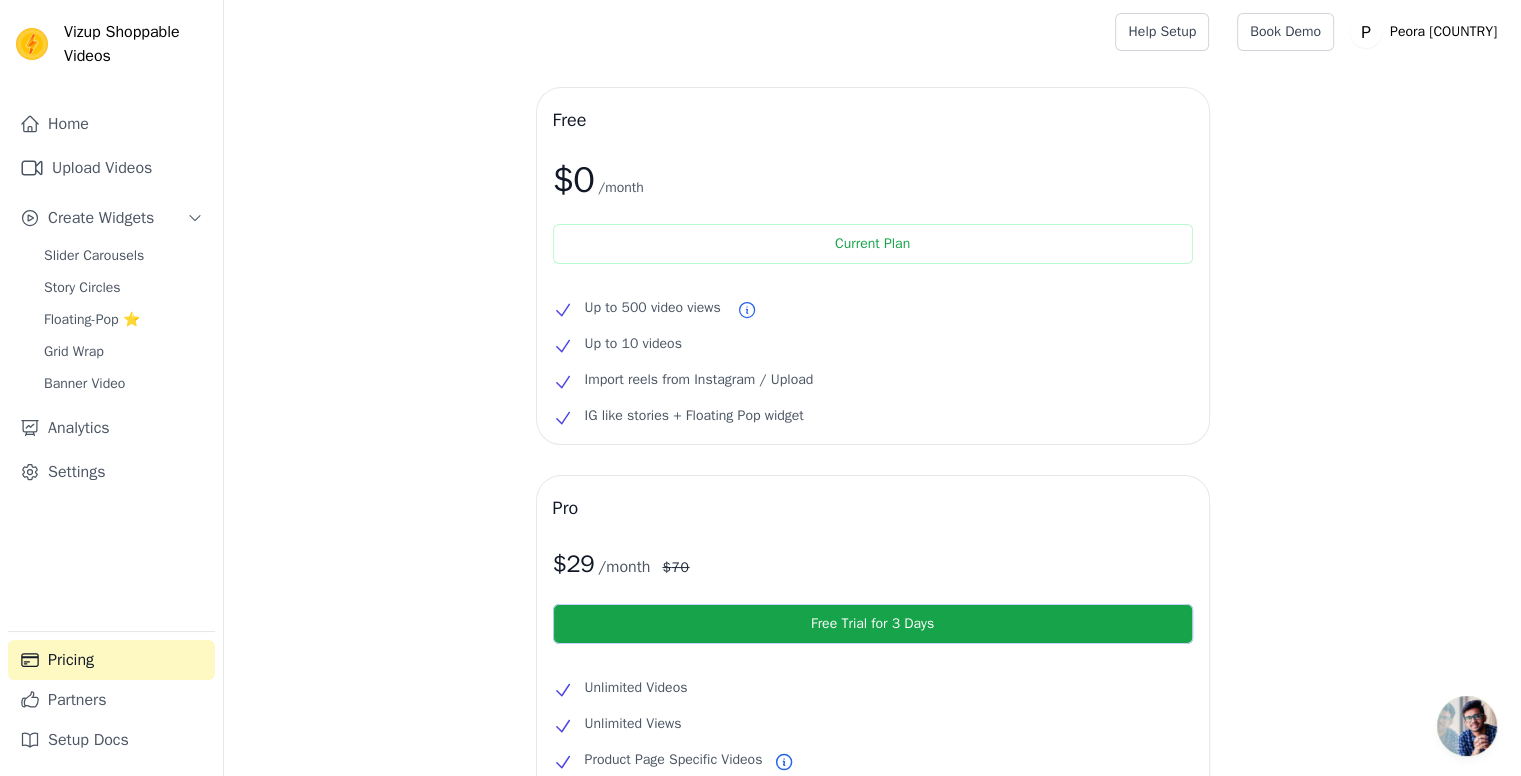 click on "Up to 500 video views" at bounding box center [873, 308] 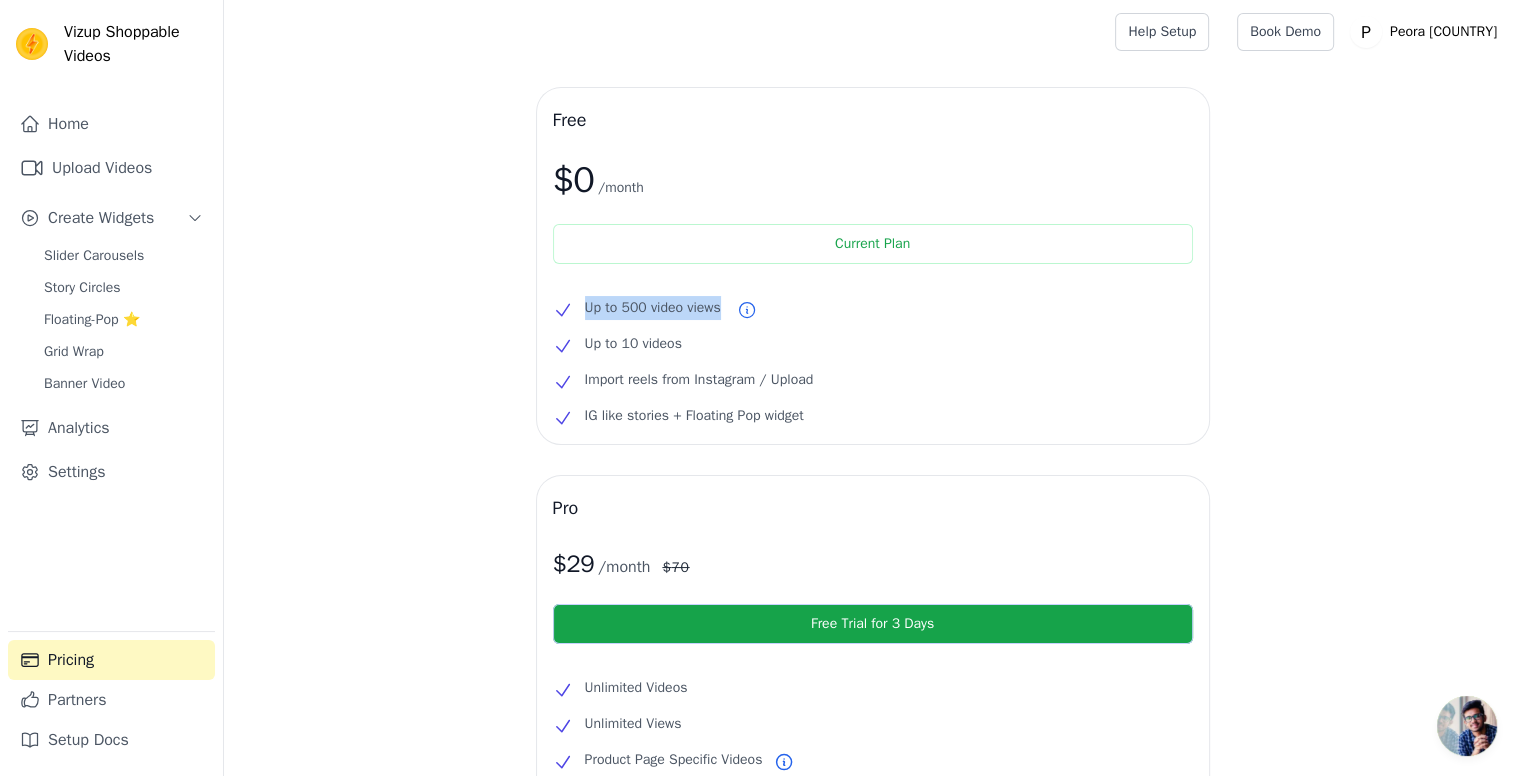 drag, startPoint x: 580, startPoint y: 311, endPoint x: 723, endPoint y: 313, distance: 143.01399 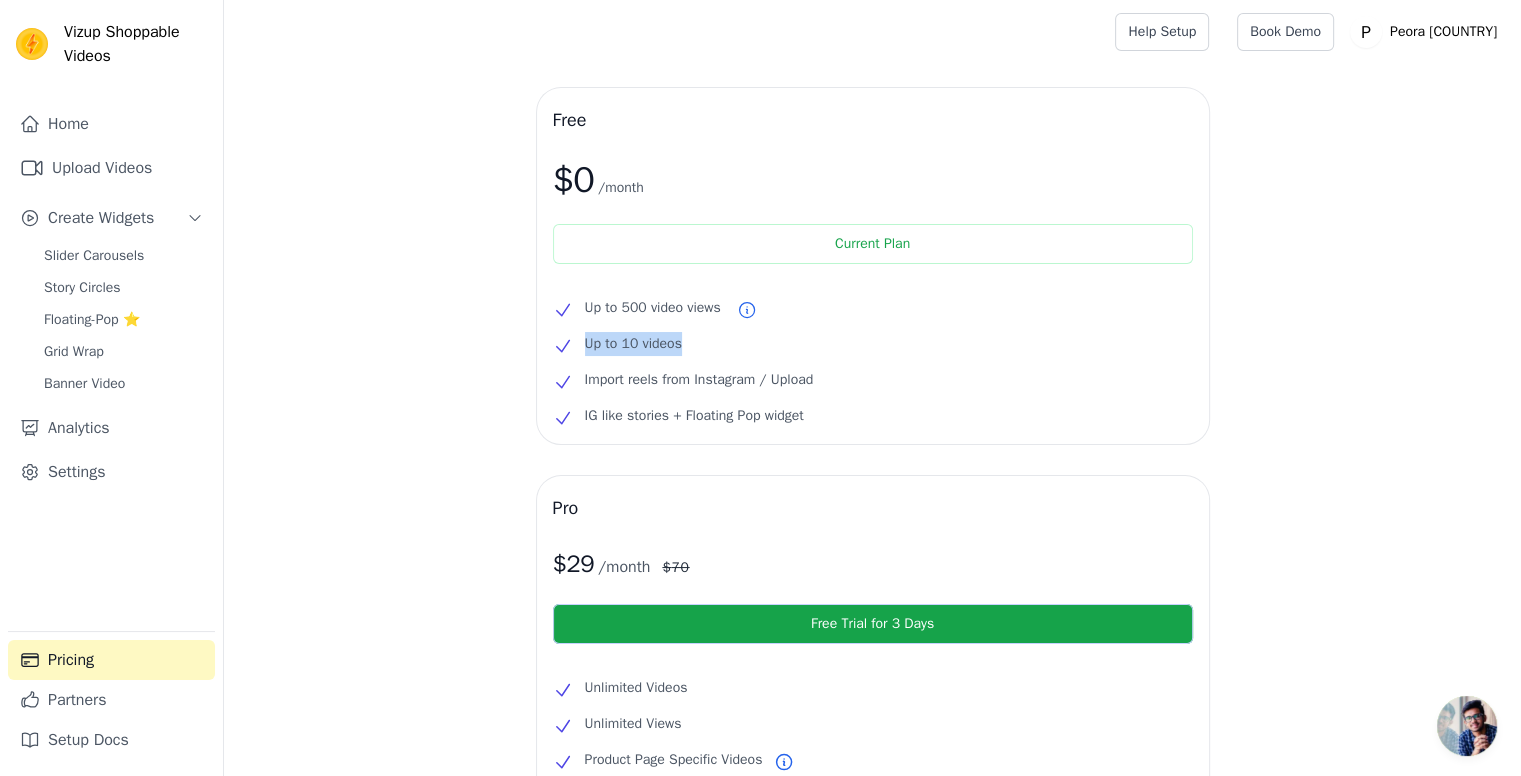 drag, startPoint x: 586, startPoint y: 345, endPoint x: 691, endPoint y: 344, distance: 105.00476 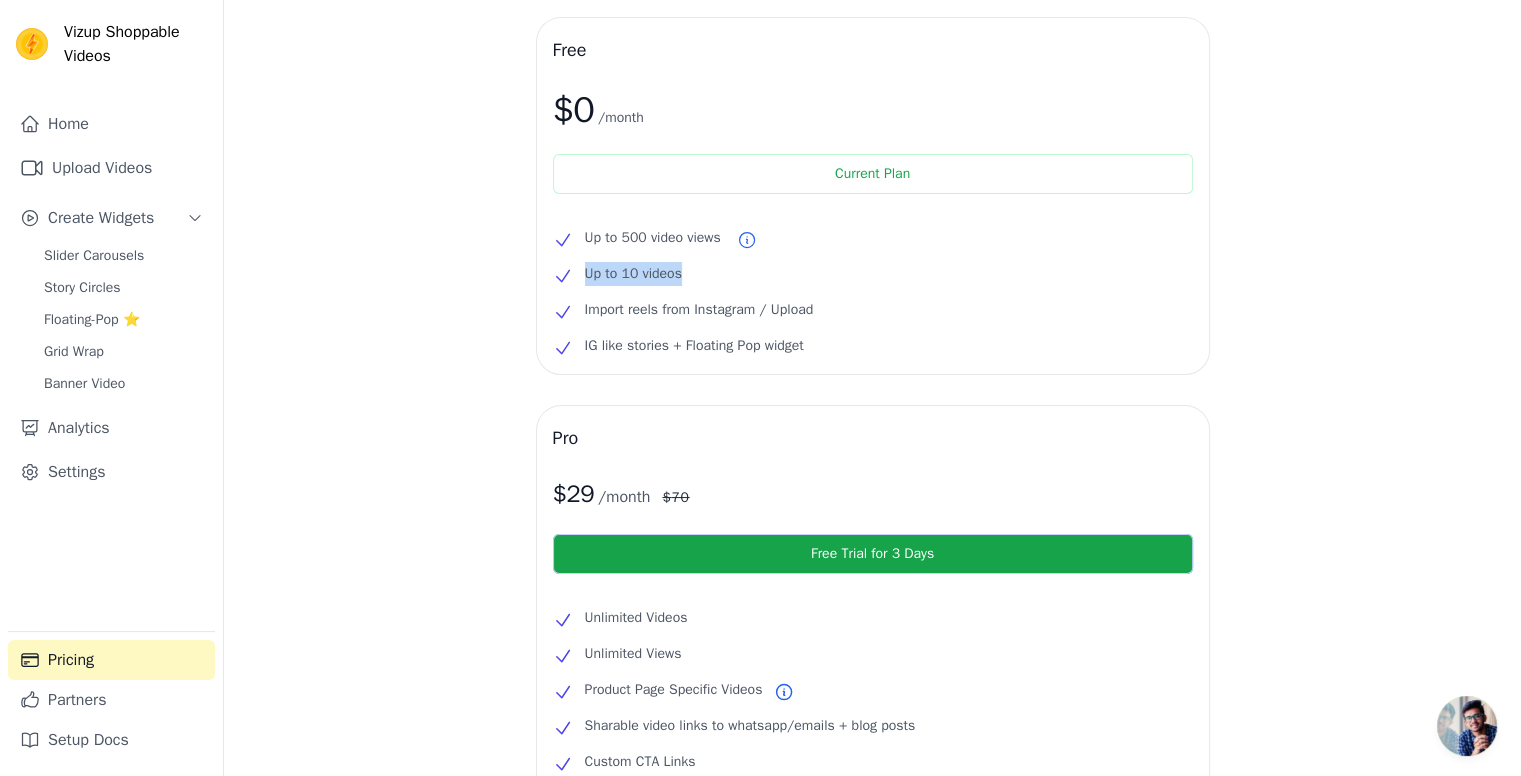 scroll, scrollTop: 100, scrollLeft: 0, axis: vertical 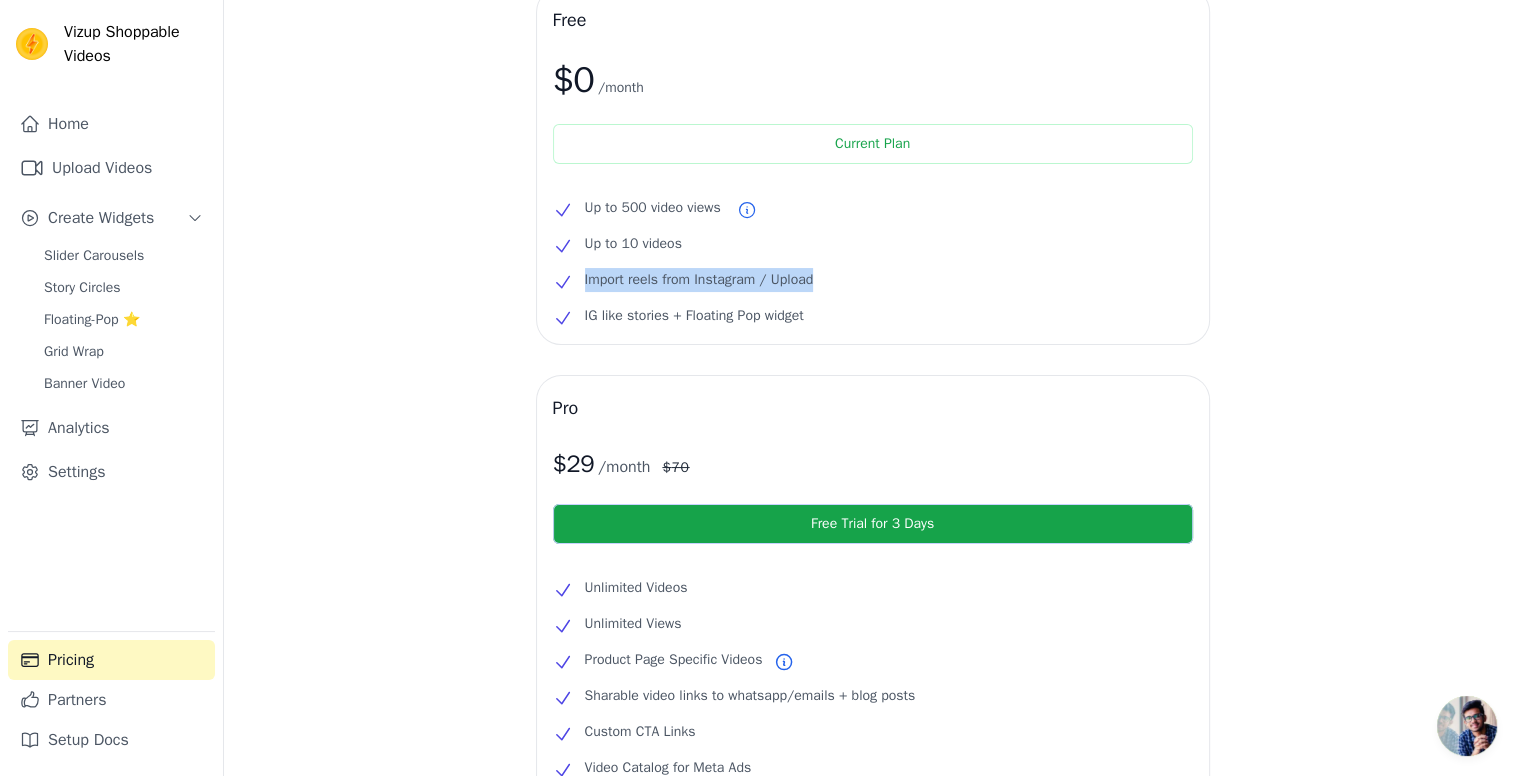 drag, startPoint x: 583, startPoint y: 284, endPoint x: 954, endPoint y: 259, distance: 371.84137 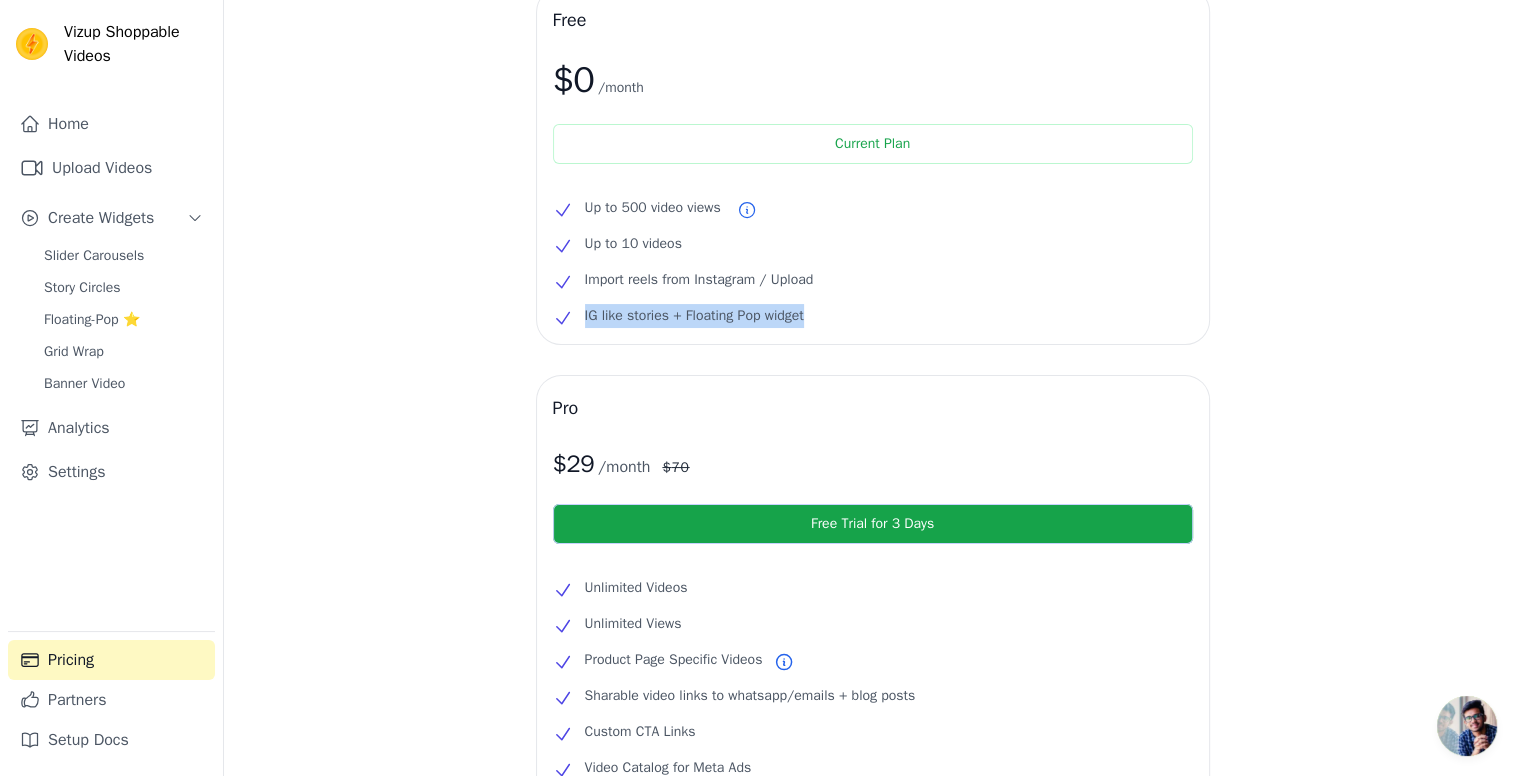 drag, startPoint x: 577, startPoint y: 318, endPoint x: 939, endPoint y: 331, distance: 362.23334 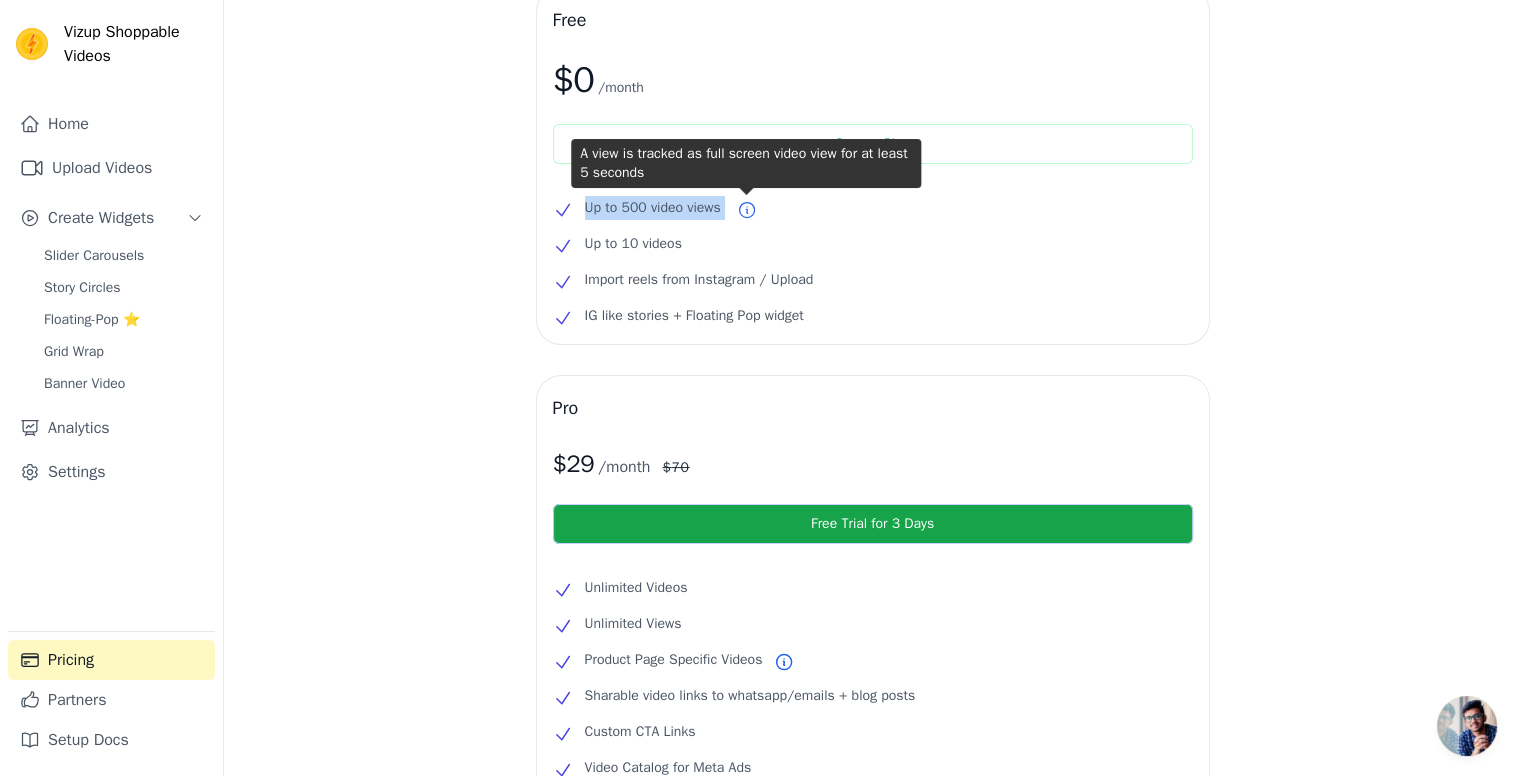 drag, startPoint x: 584, startPoint y: 212, endPoint x: 737, endPoint y: 209, distance: 153.0294 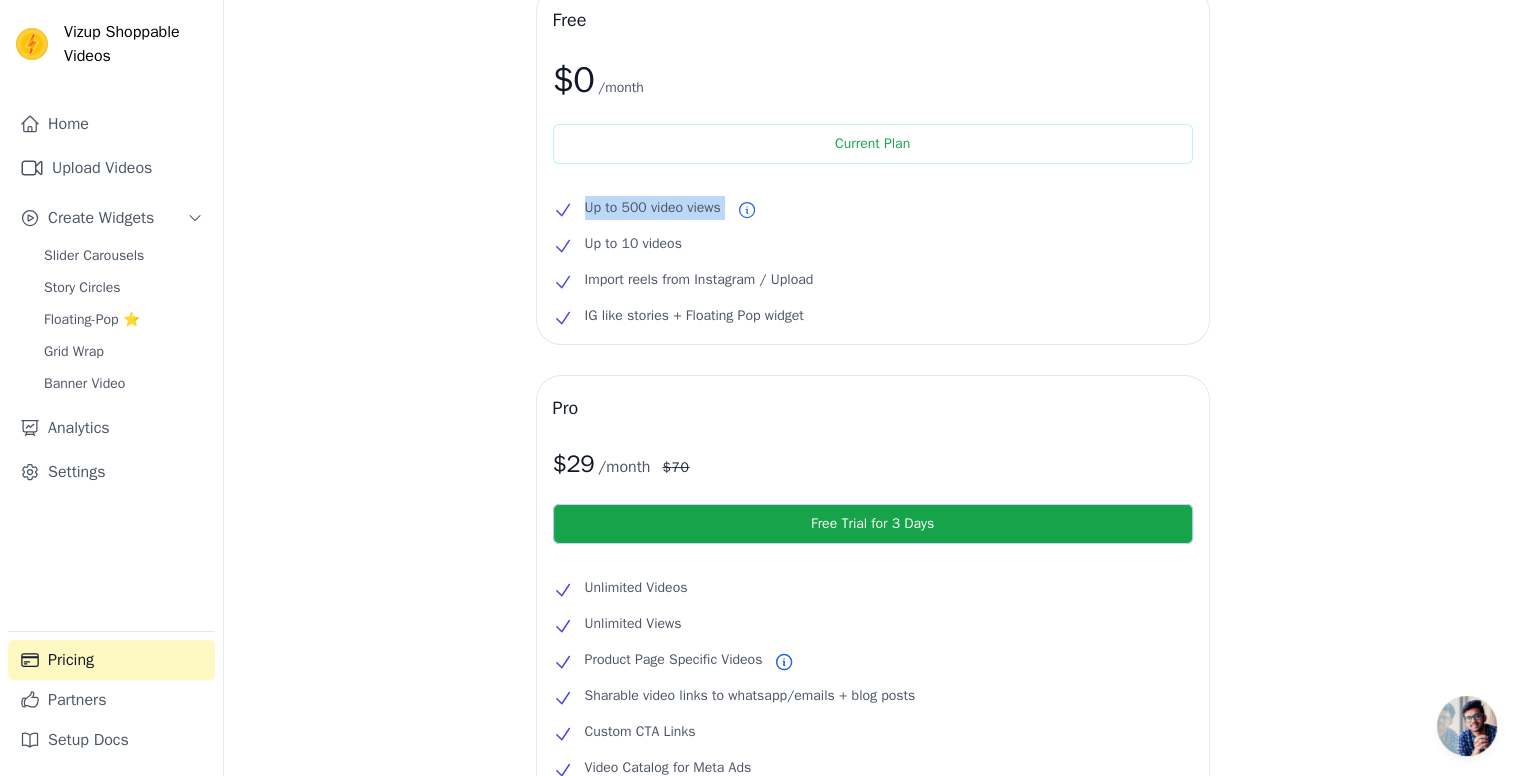 scroll, scrollTop: 0, scrollLeft: 0, axis: both 